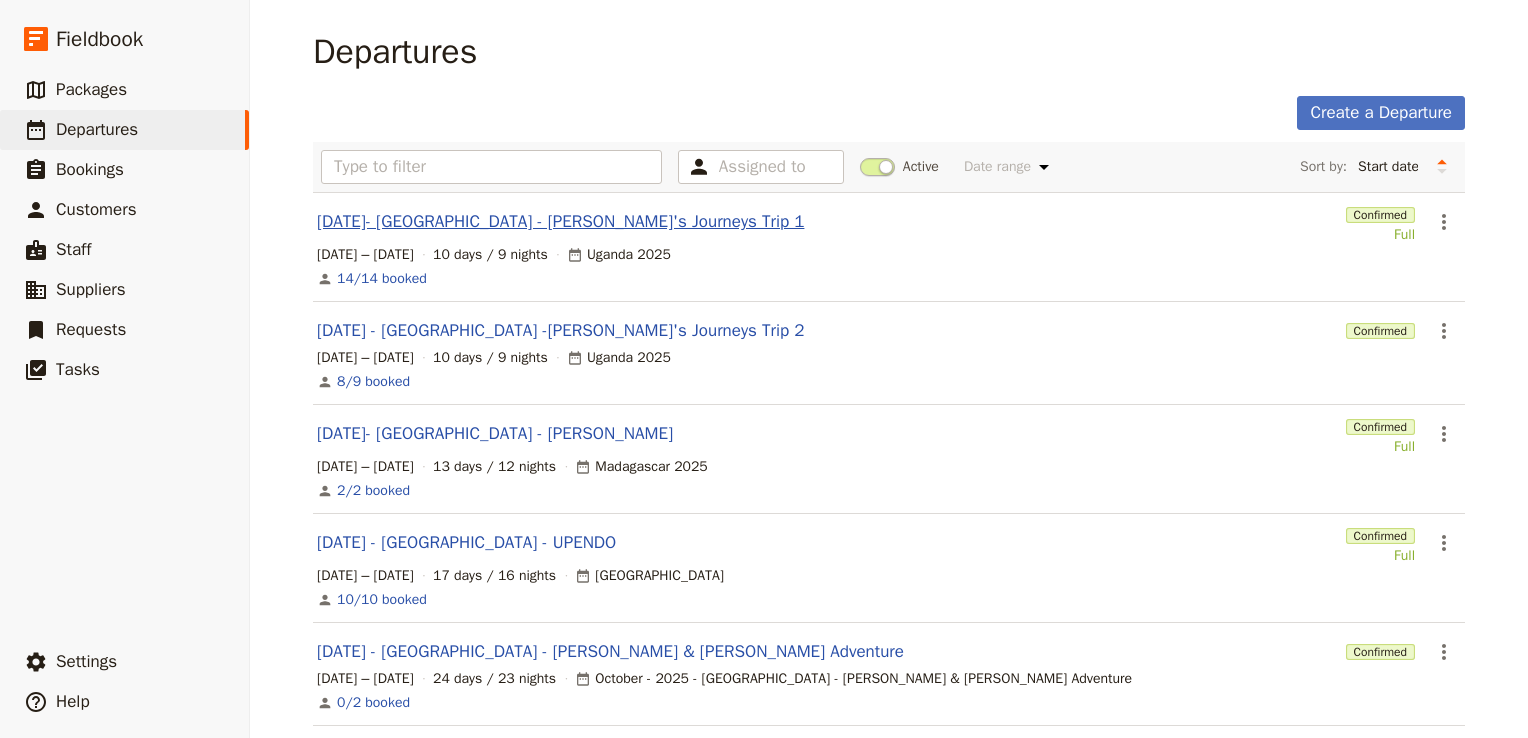 scroll, scrollTop: 0, scrollLeft: 0, axis: both 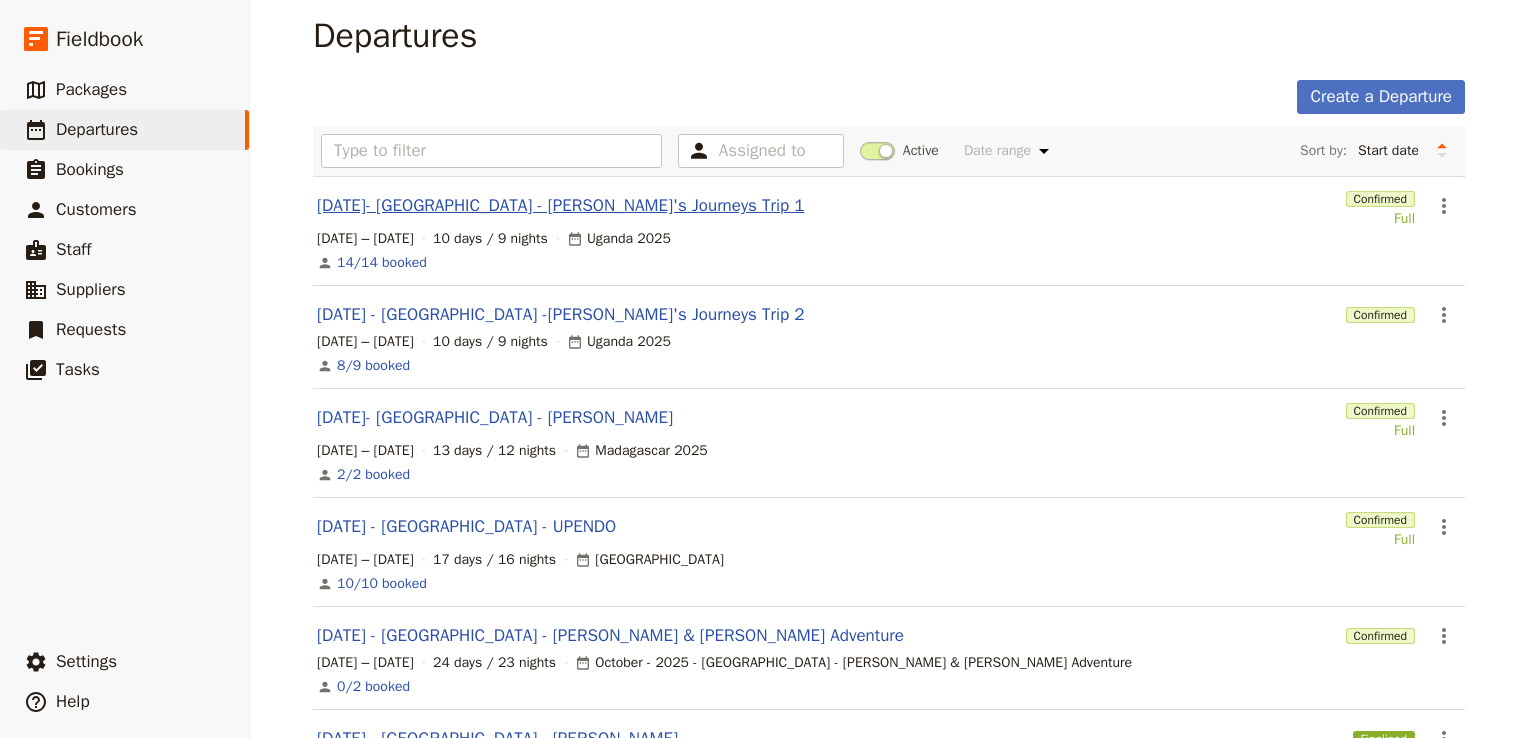 click on "[DATE]- [GEOGRAPHIC_DATA] - [PERSON_NAME]'s Journeys Trip 1" at bounding box center (560, 206) 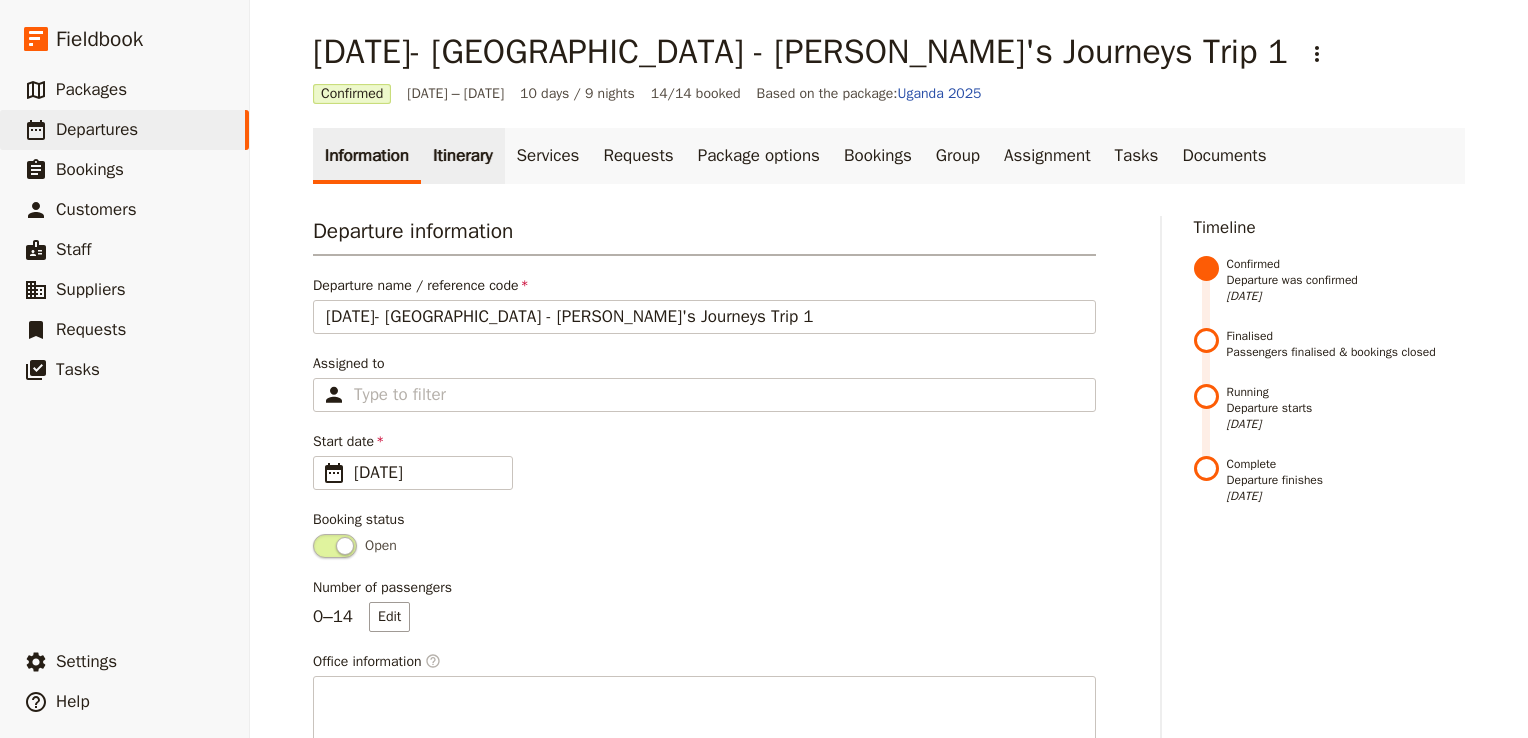 click on "Itinerary" at bounding box center (462, 156) 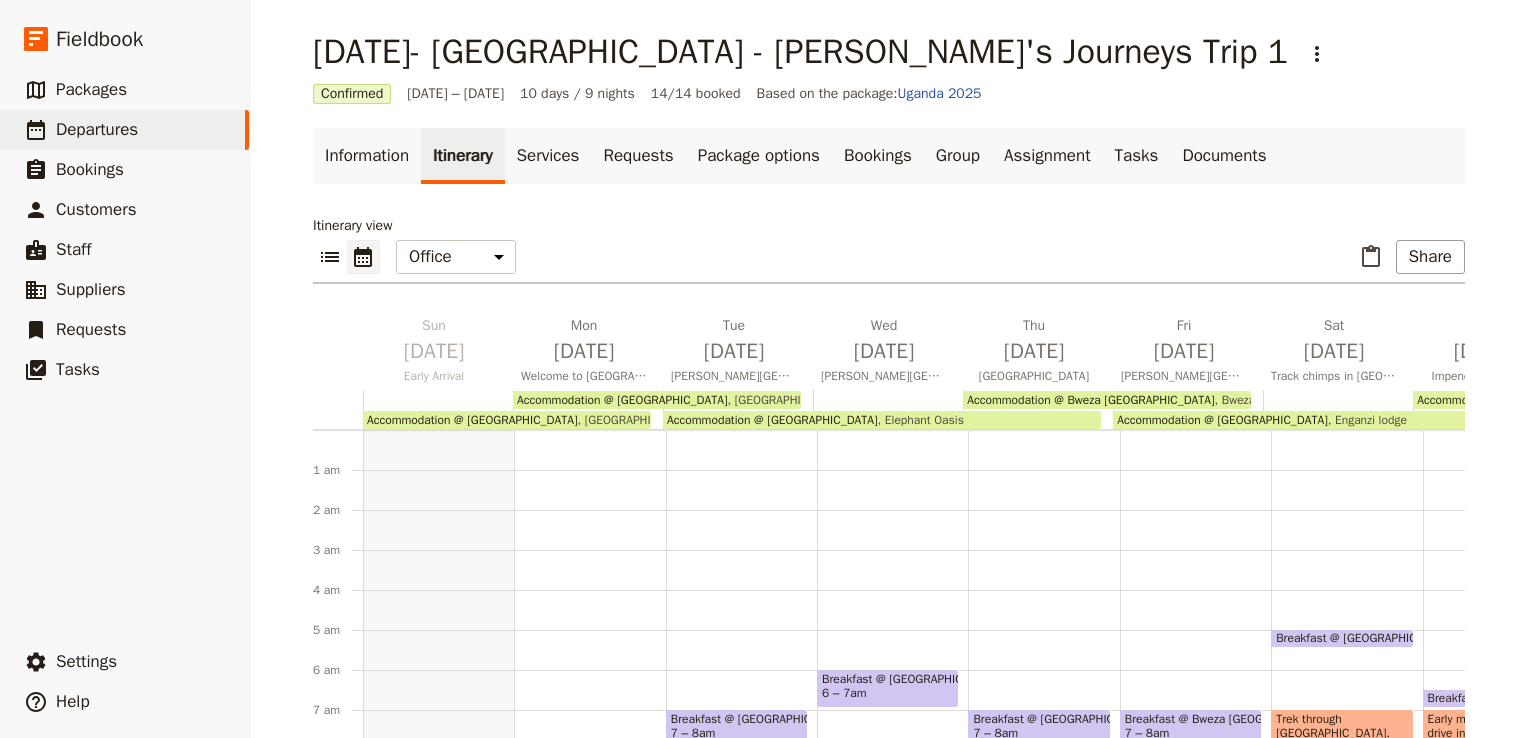 scroll, scrollTop: 60, scrollLeft: 0, axis: vertical 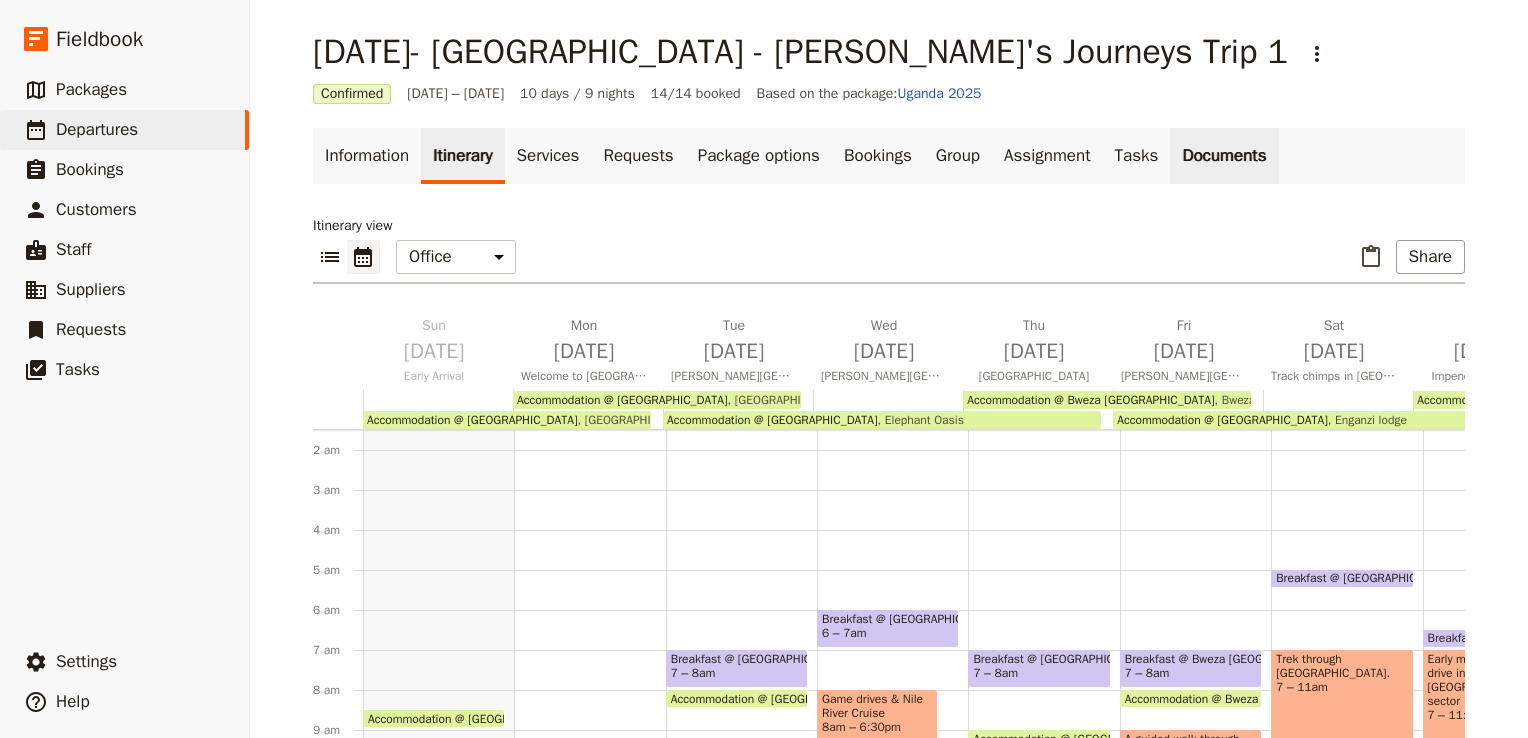 click on "Documents" at bounding box center [1224, 156] 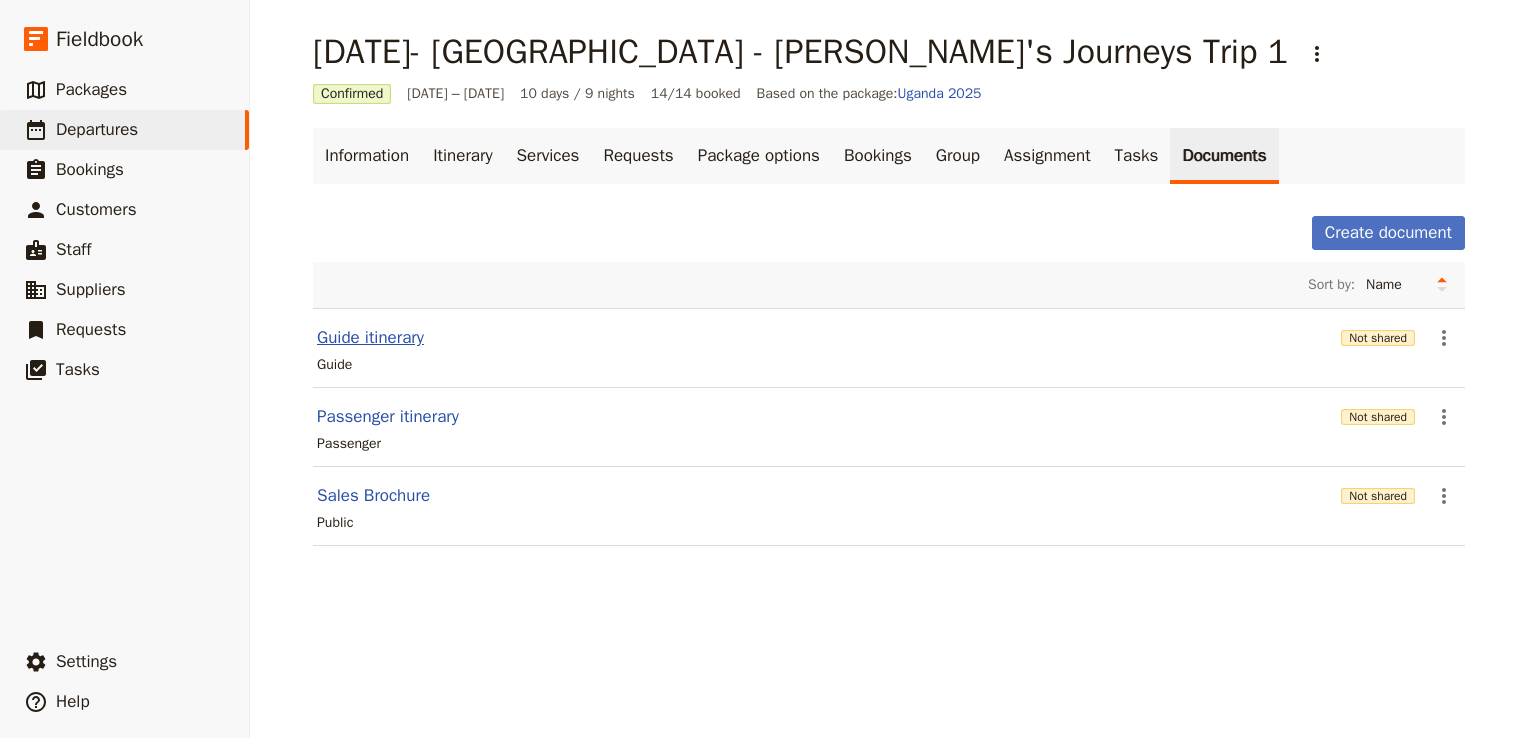 click on "Guide itinerary" at bounding box center [370, 338] 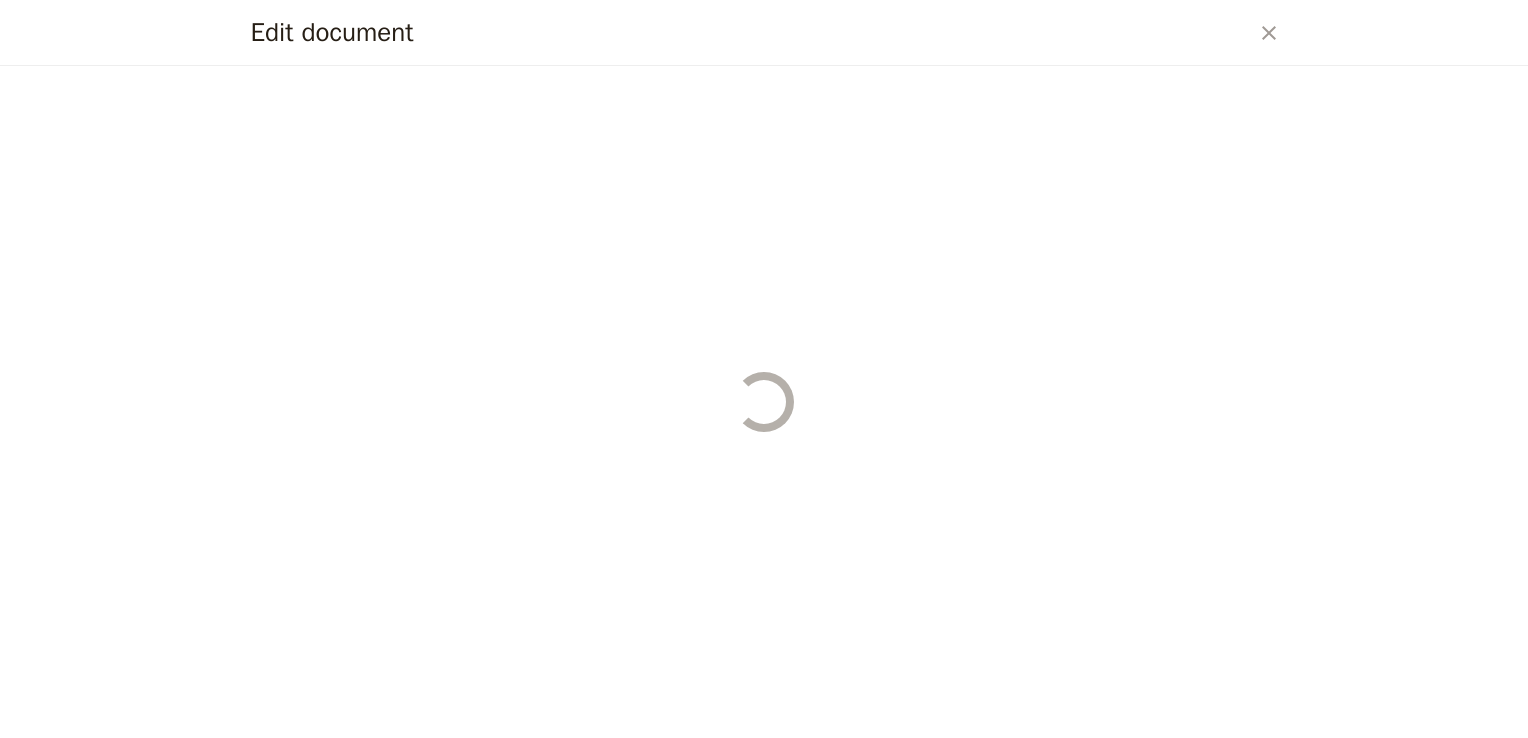 select on "STAFF" 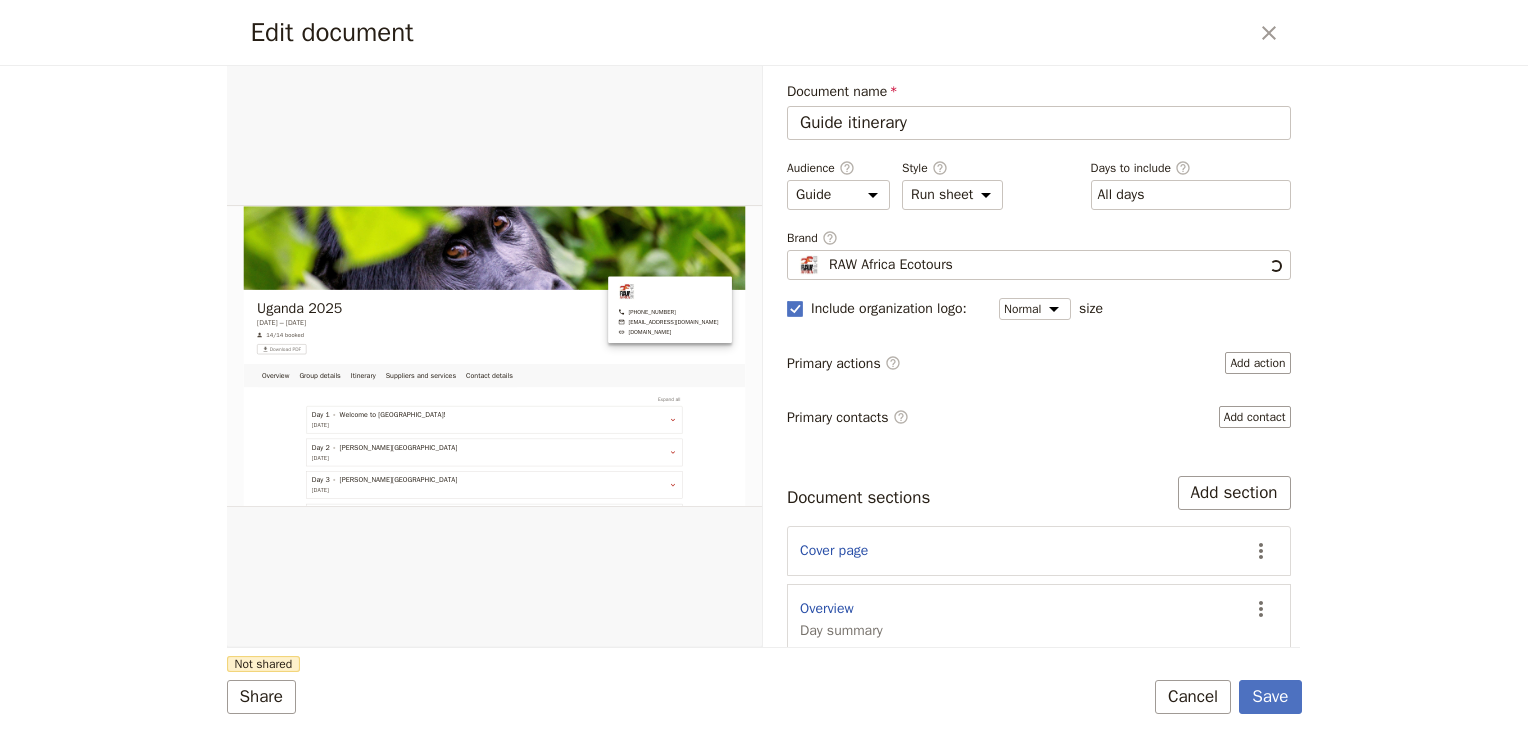 scroll, scrollTop: 0, scrollLeft: 0, axis: both 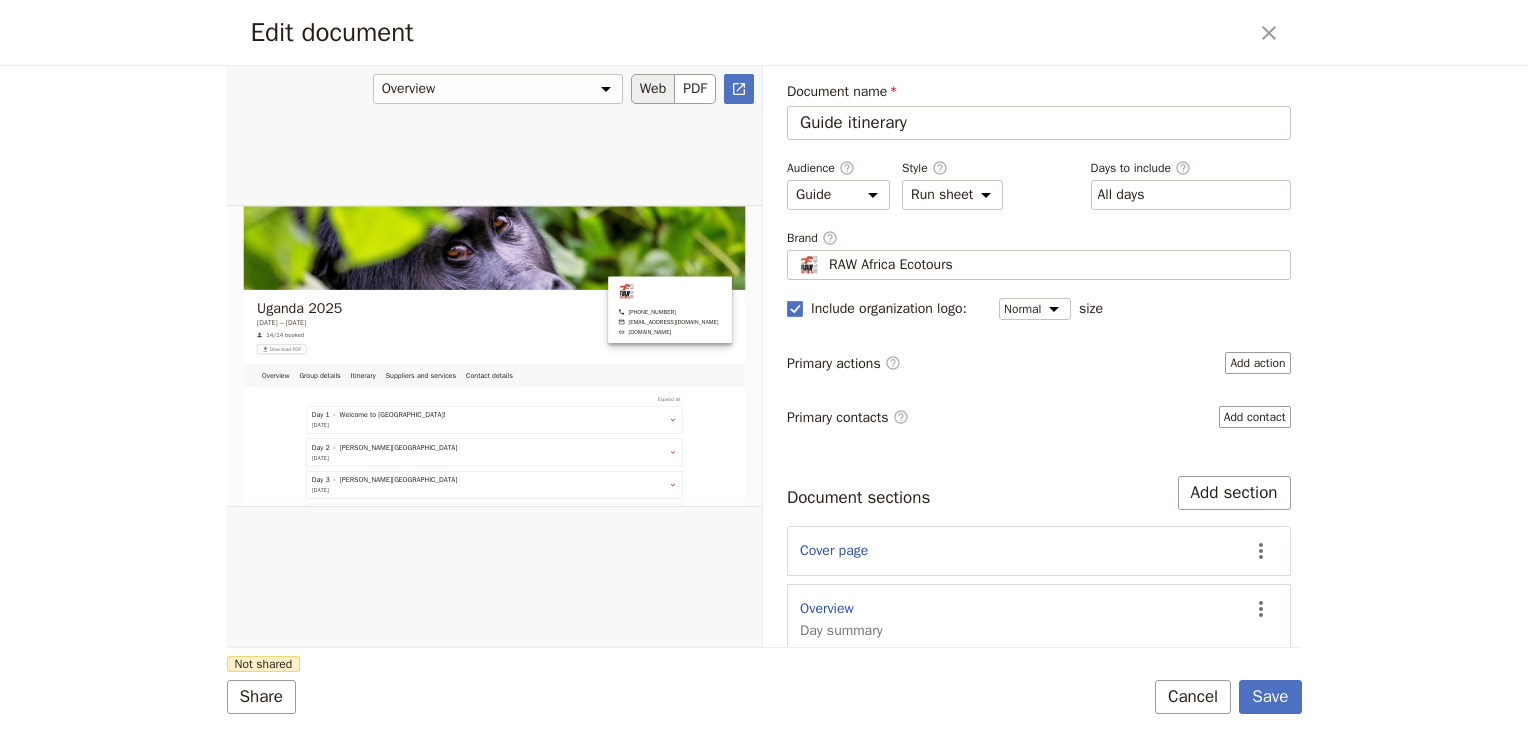 click on "Web" at bounding box center [653, 89] 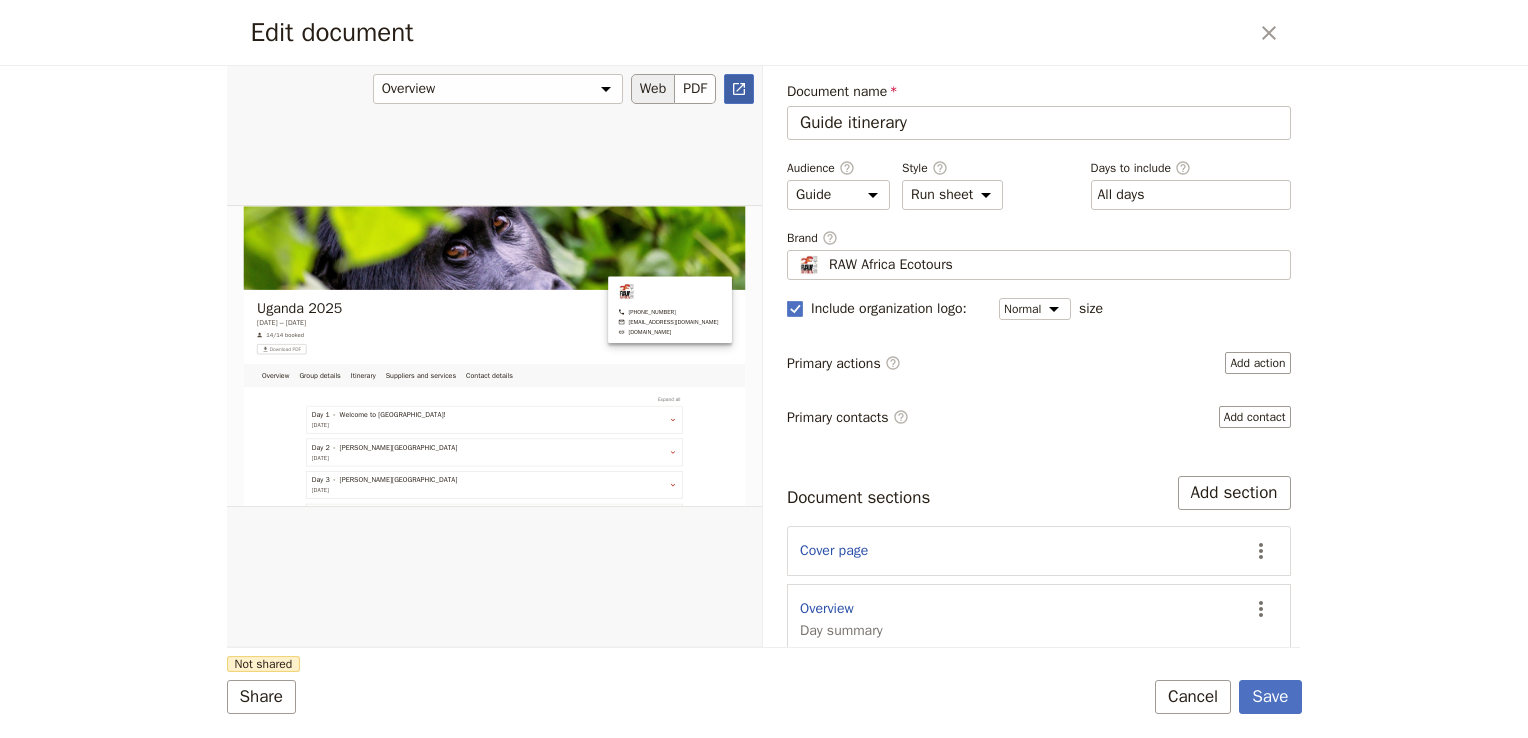 click 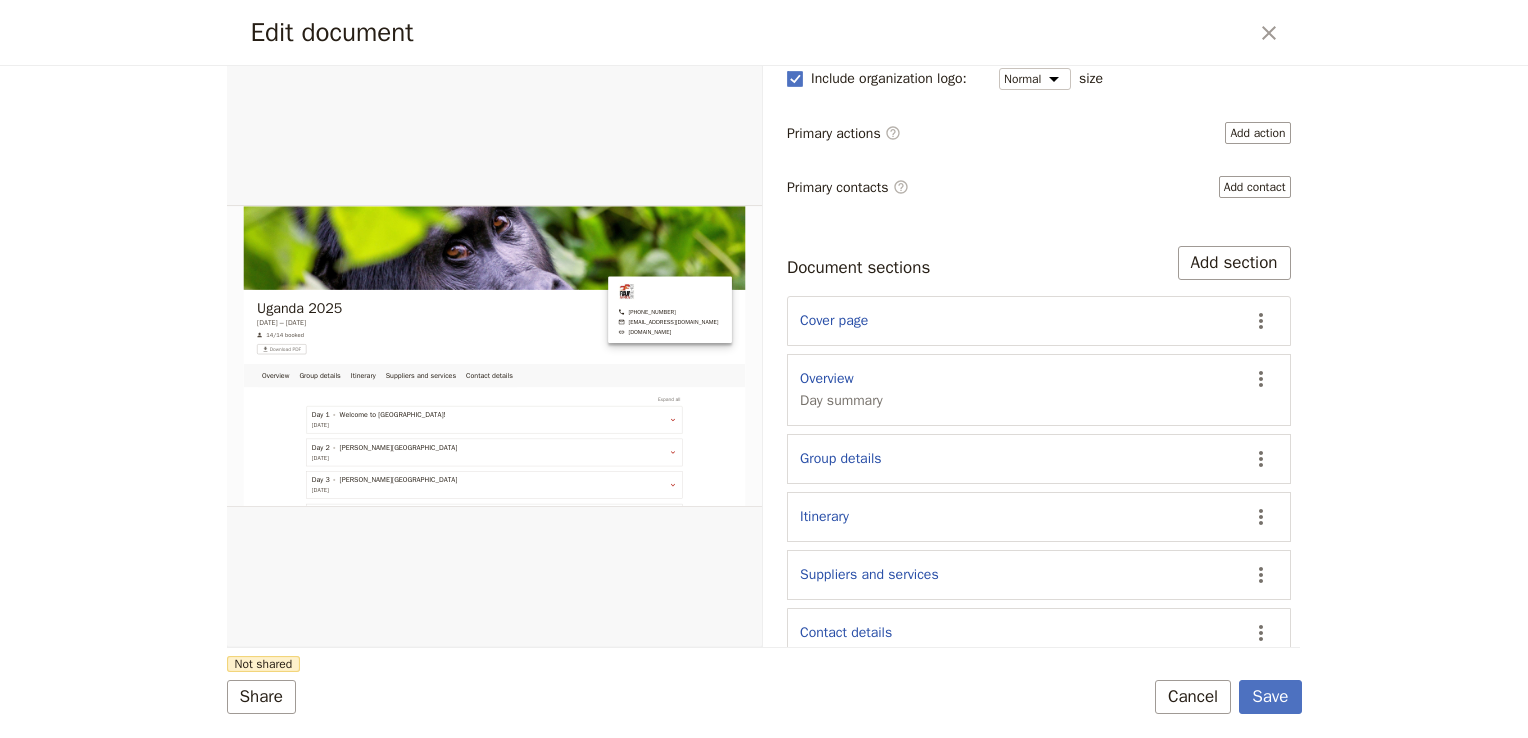 scroll, scrollTop: 243, scrollLeft: 0, axis: vertical 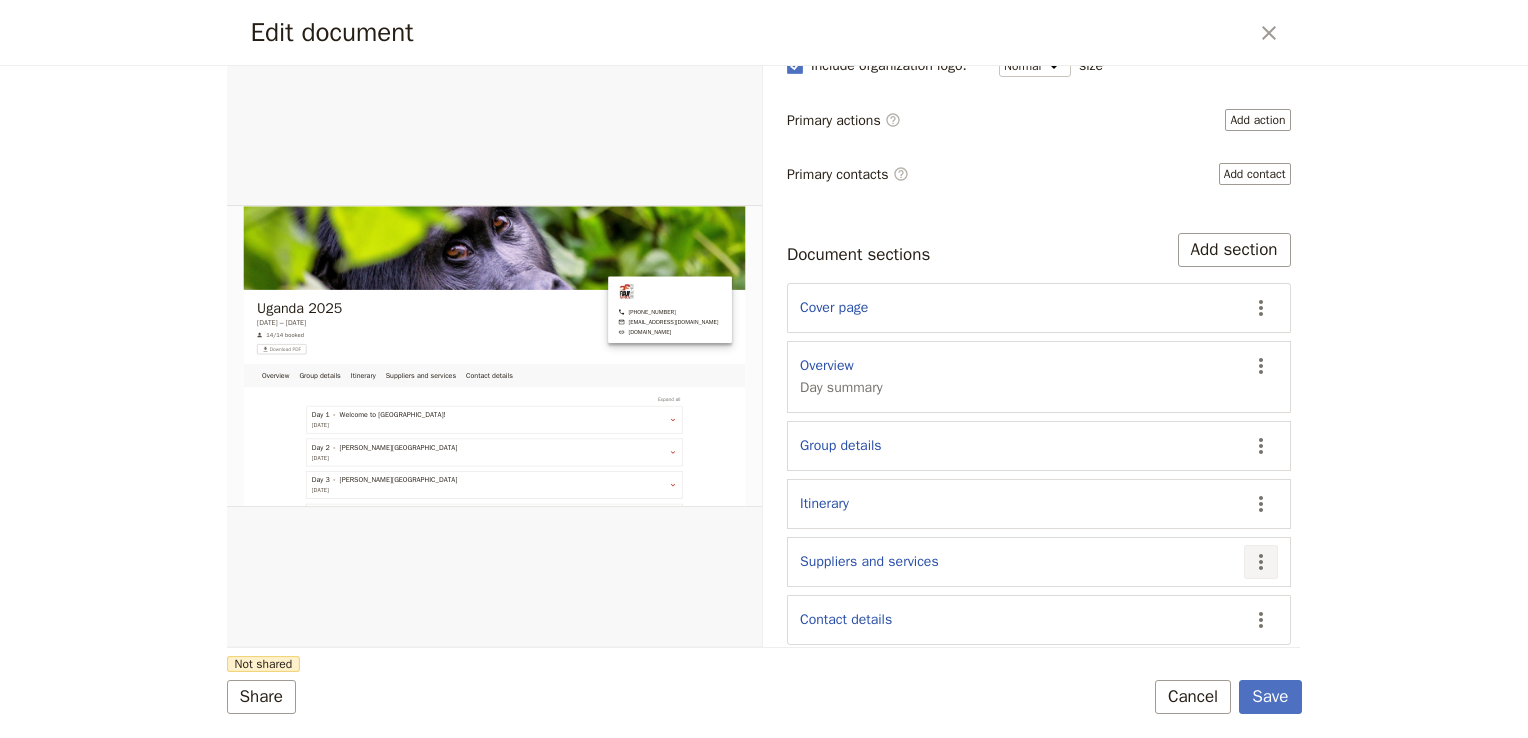 click 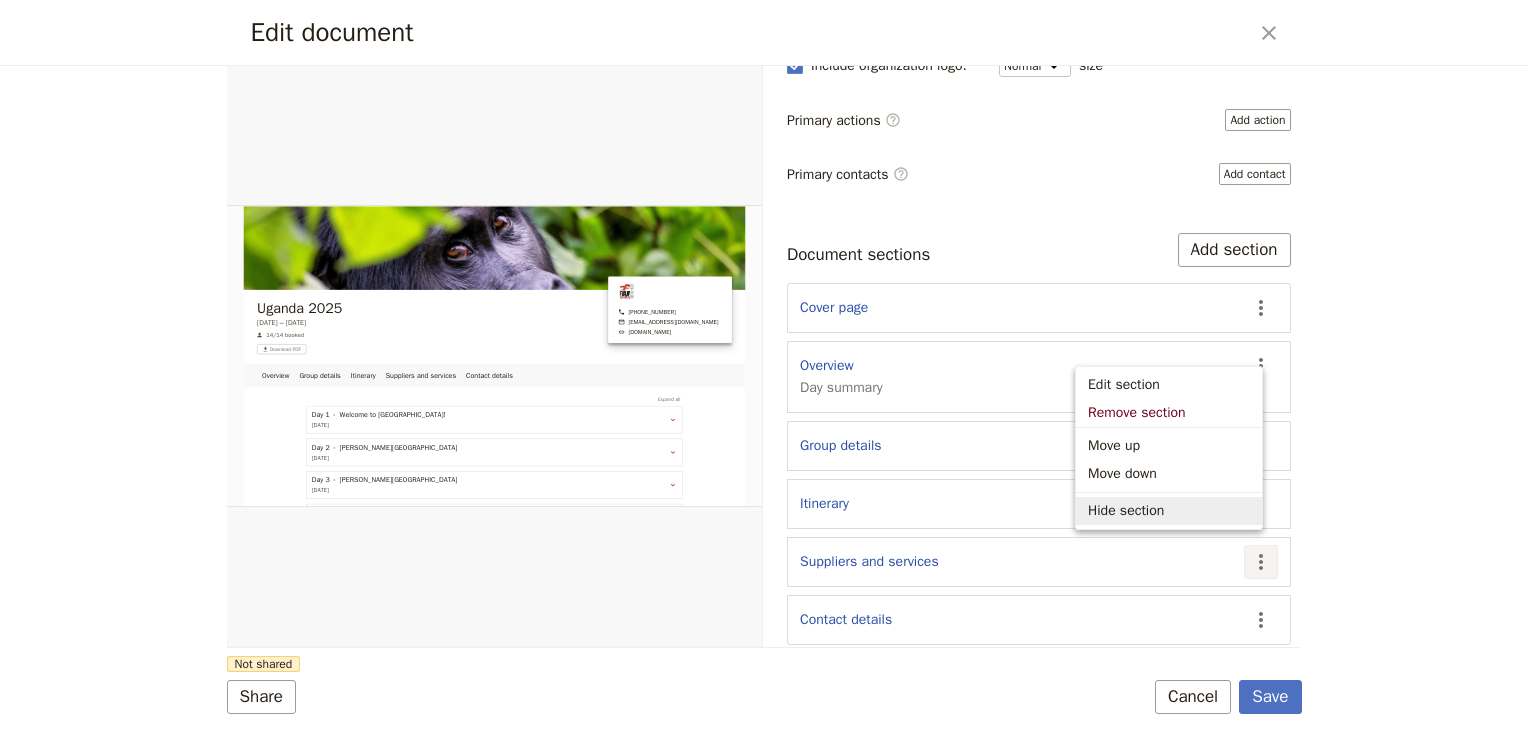click on "Hide section" at bounding box center [1126, 511] 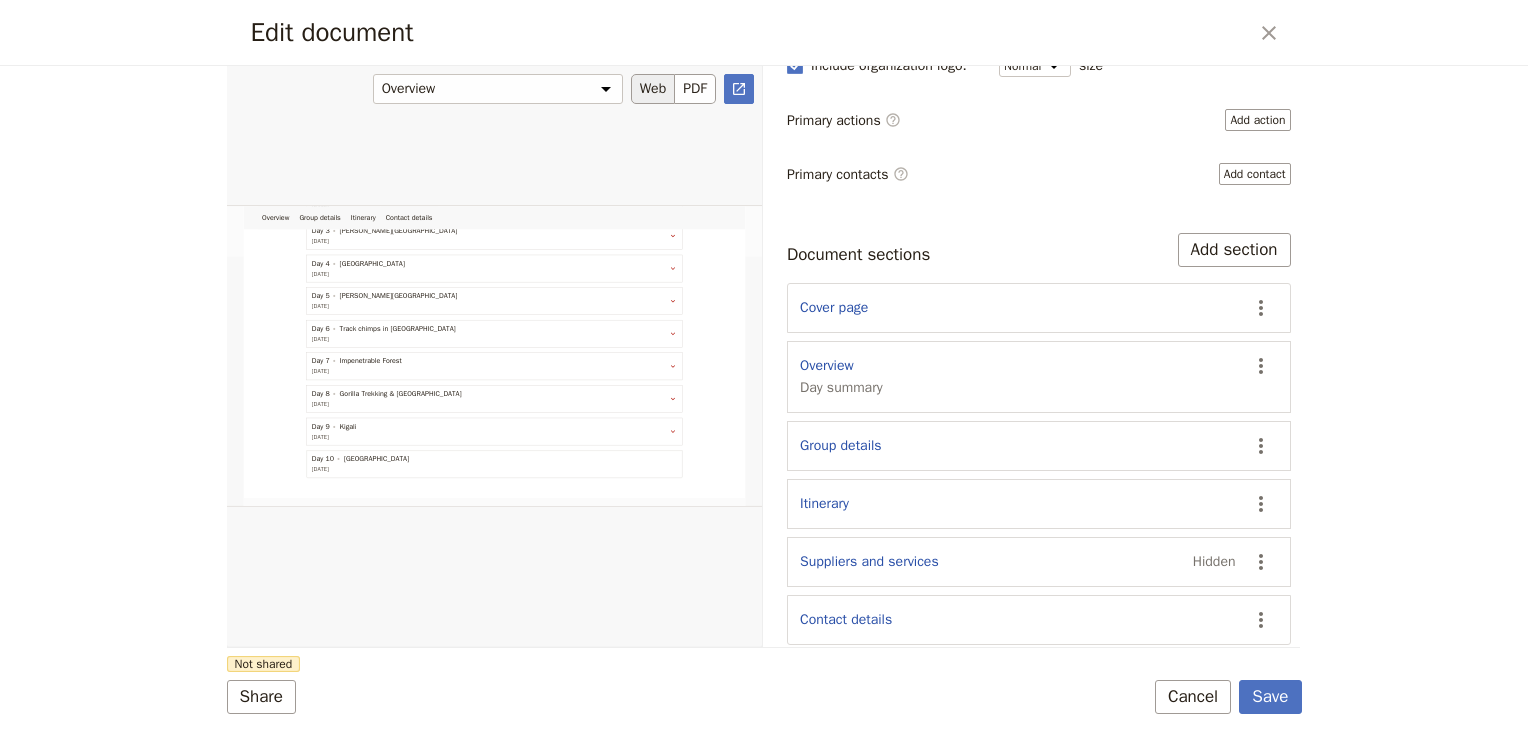 scroll, scrollTop: 0, scrollLeft: 0, axis: both 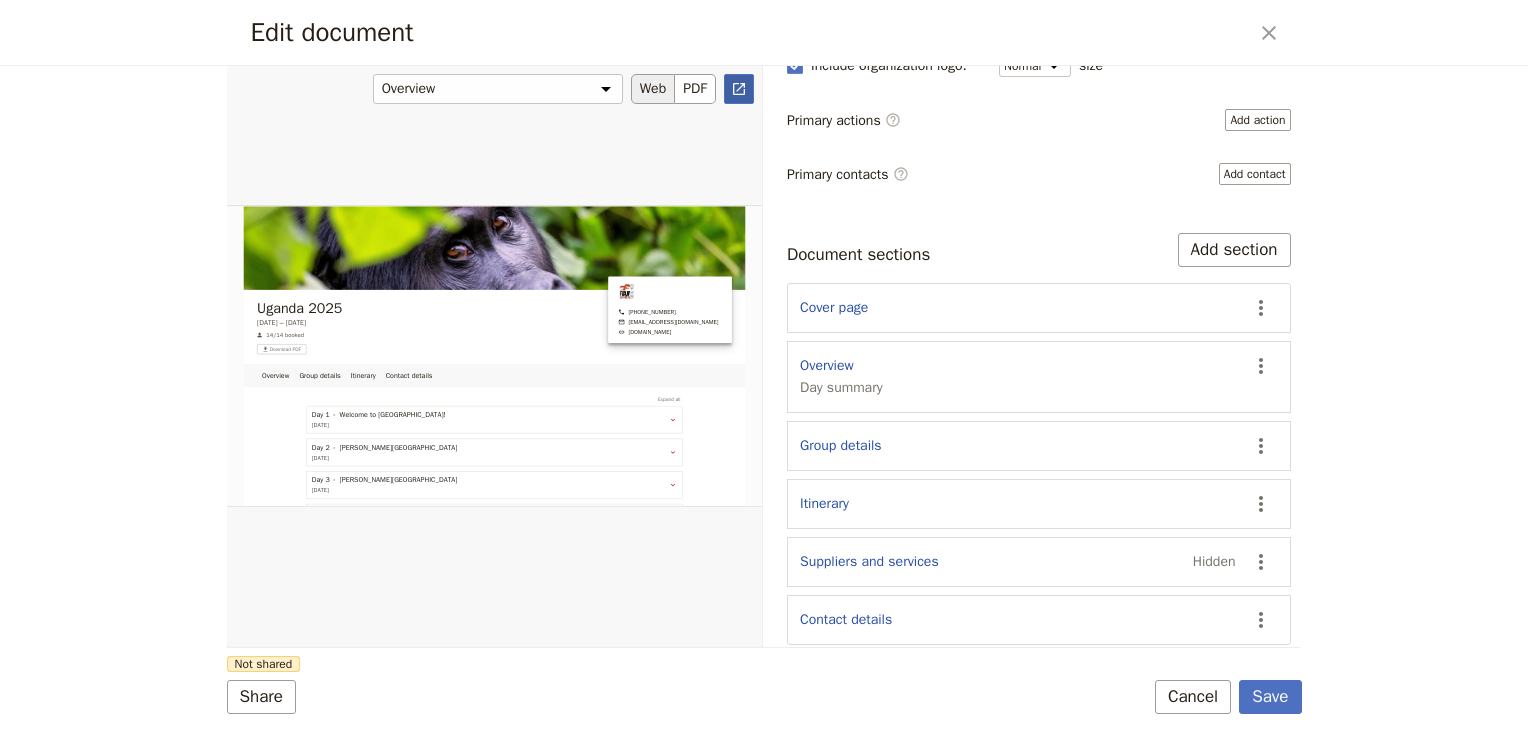 click 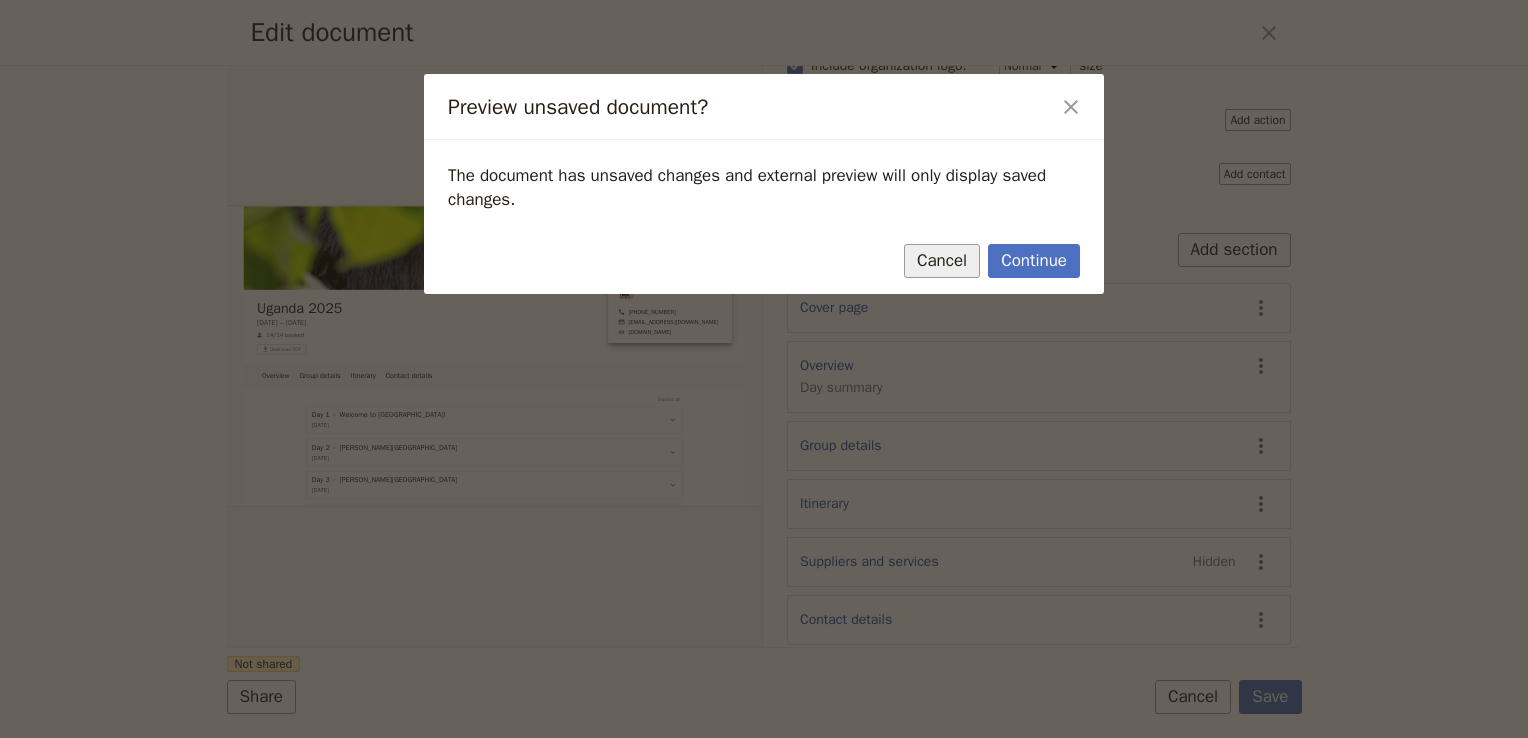 click on "Cancel" at bounding box center (942, 261) 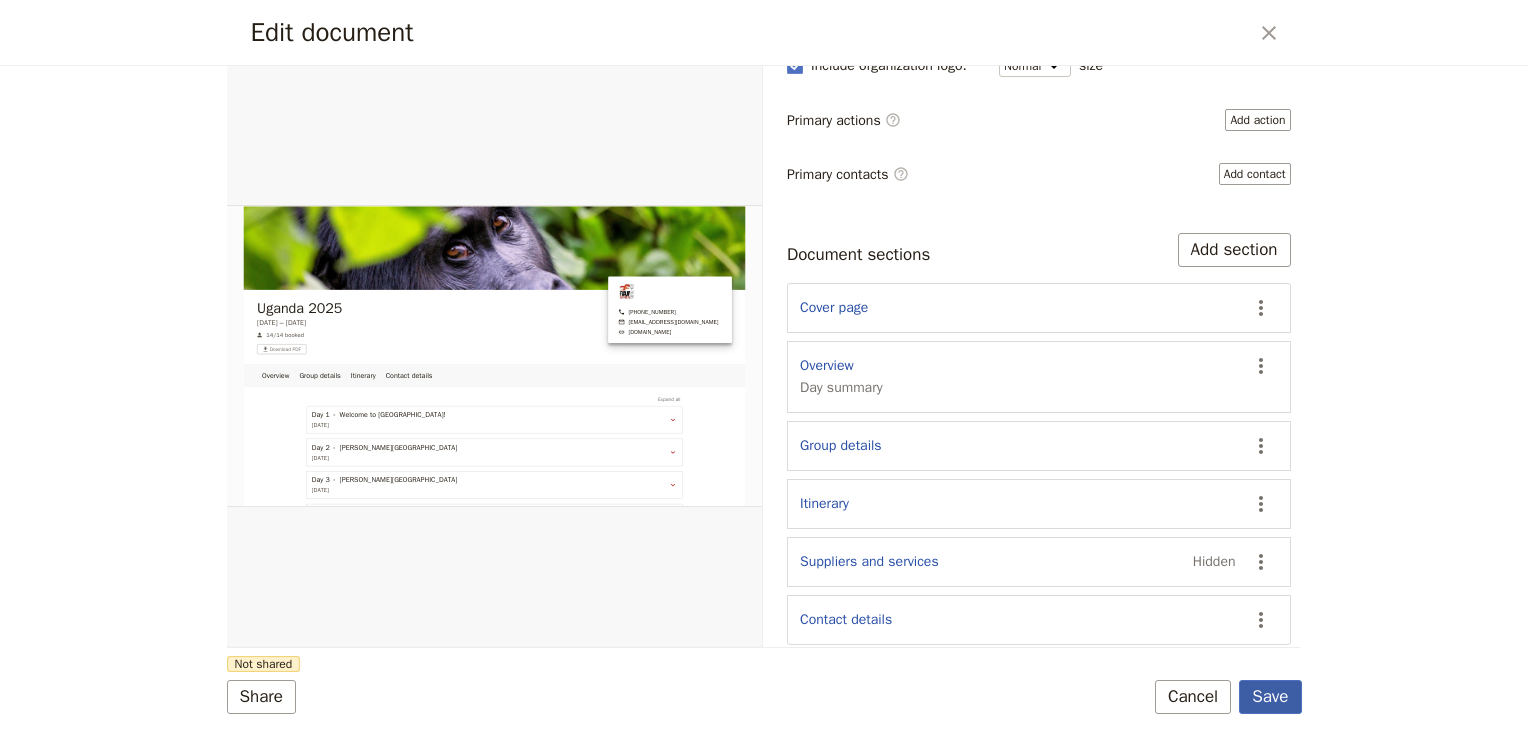 click on "Save" at bounding box center [1270, 697] 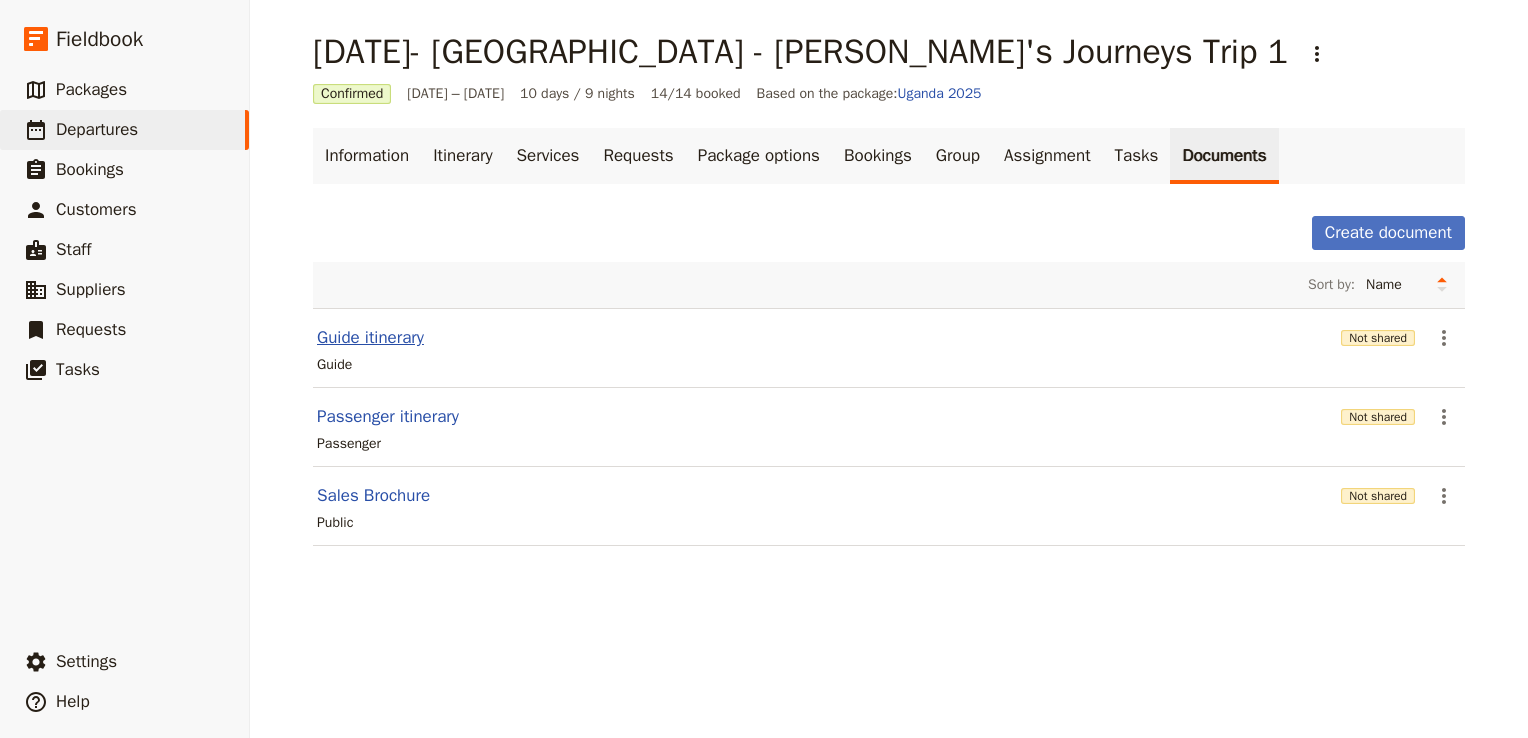 click on "Guide itinerary" at bounding box center [370, 338] 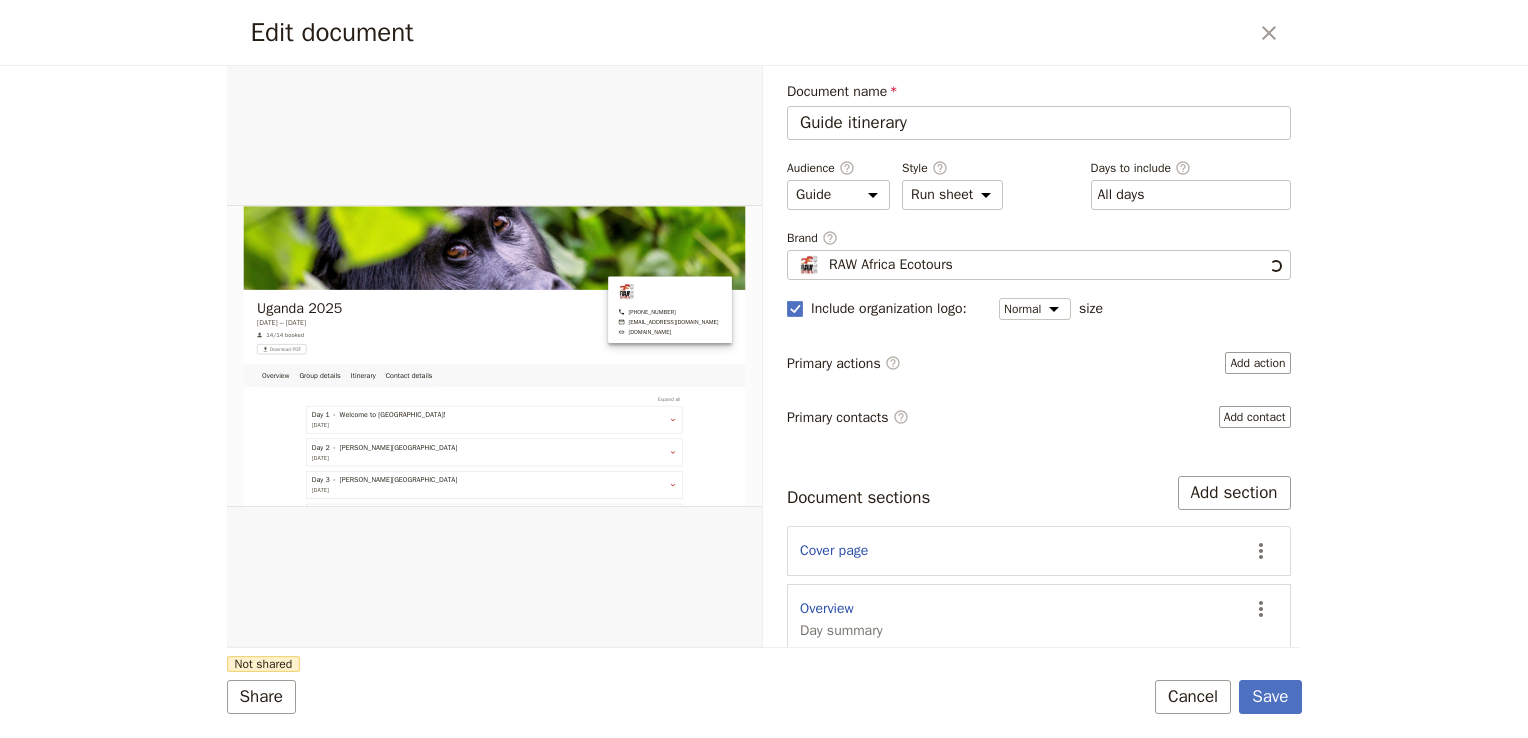 scroll, scrollTop: 0, scrollLeft: 0, axis: both 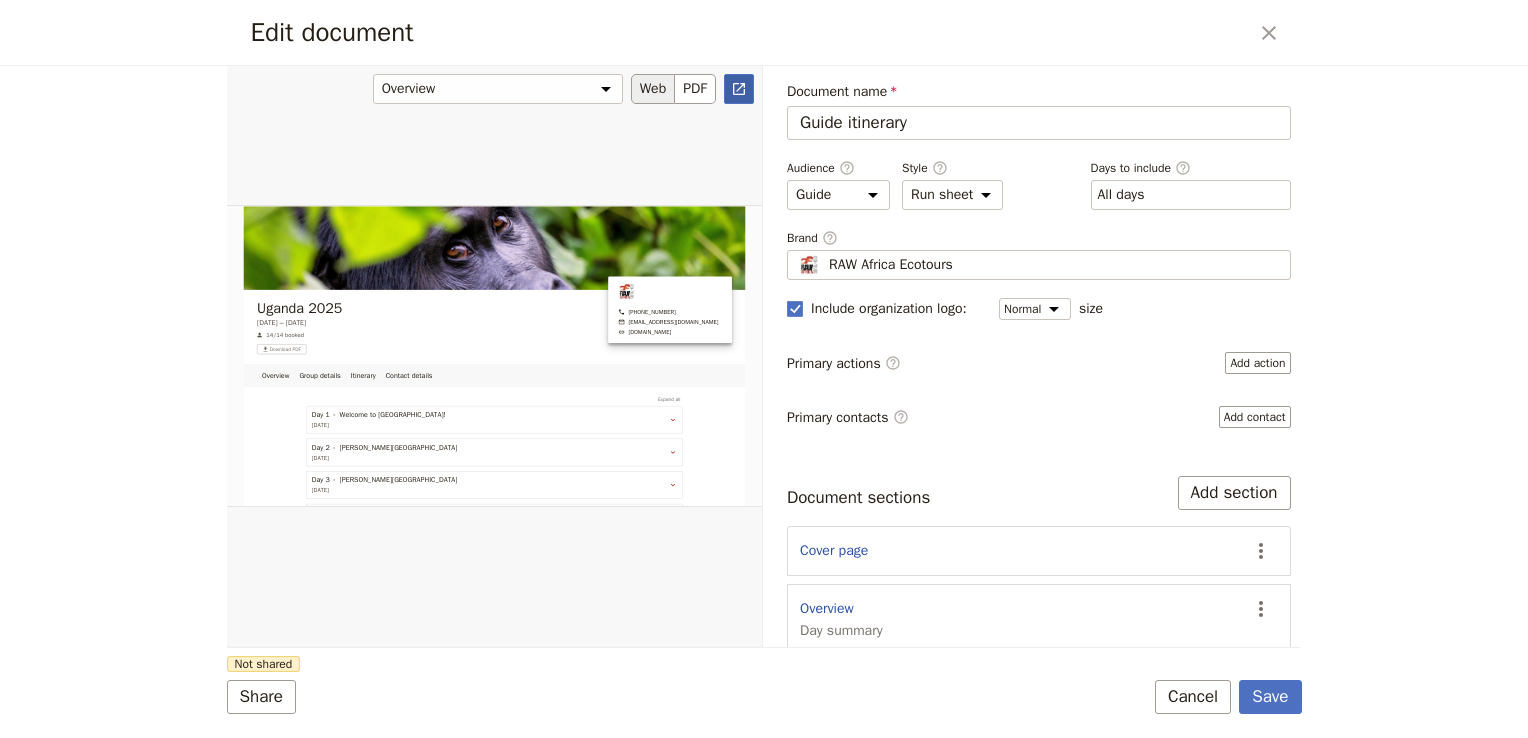 click 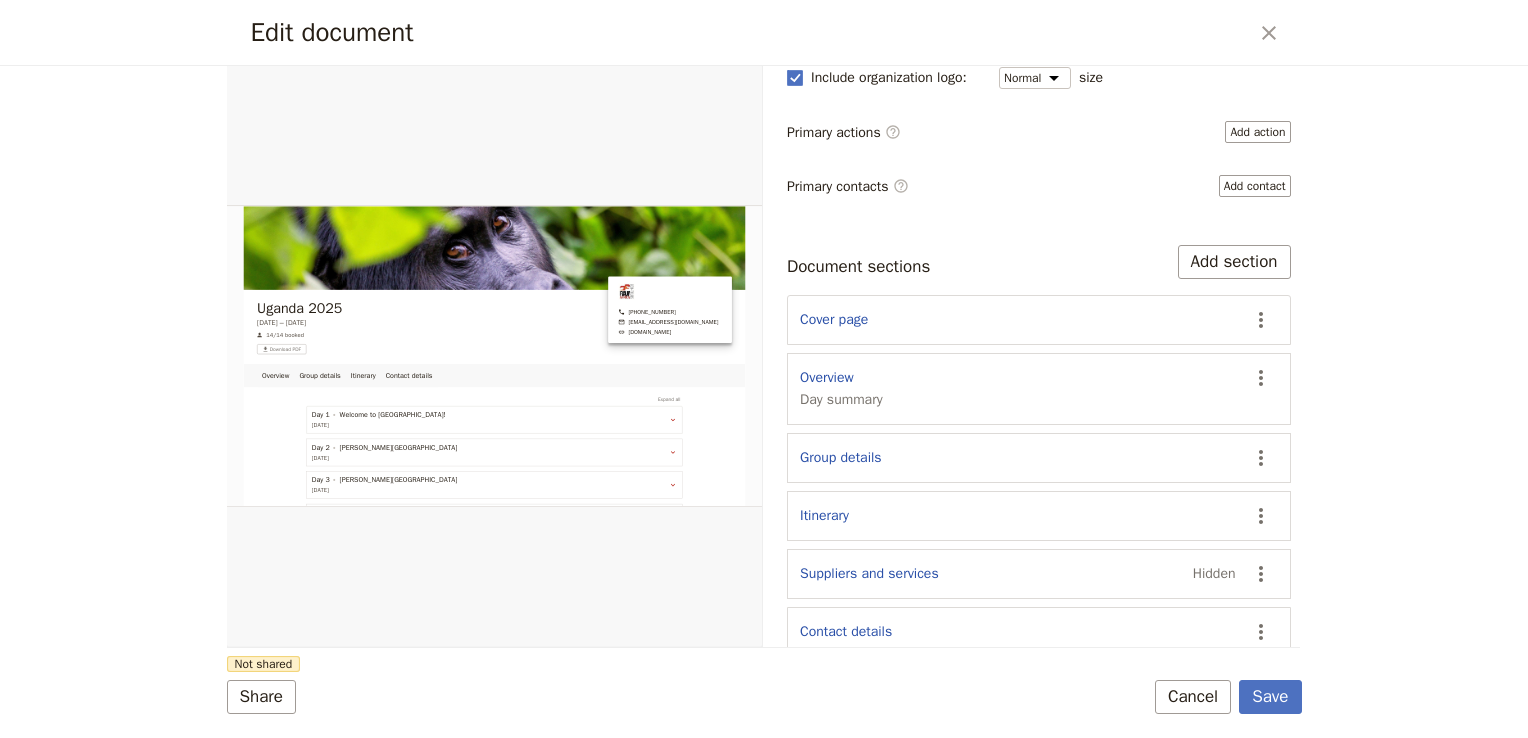 scroll, scrollTop: 243, scrollLeft: 0, axis: vertical 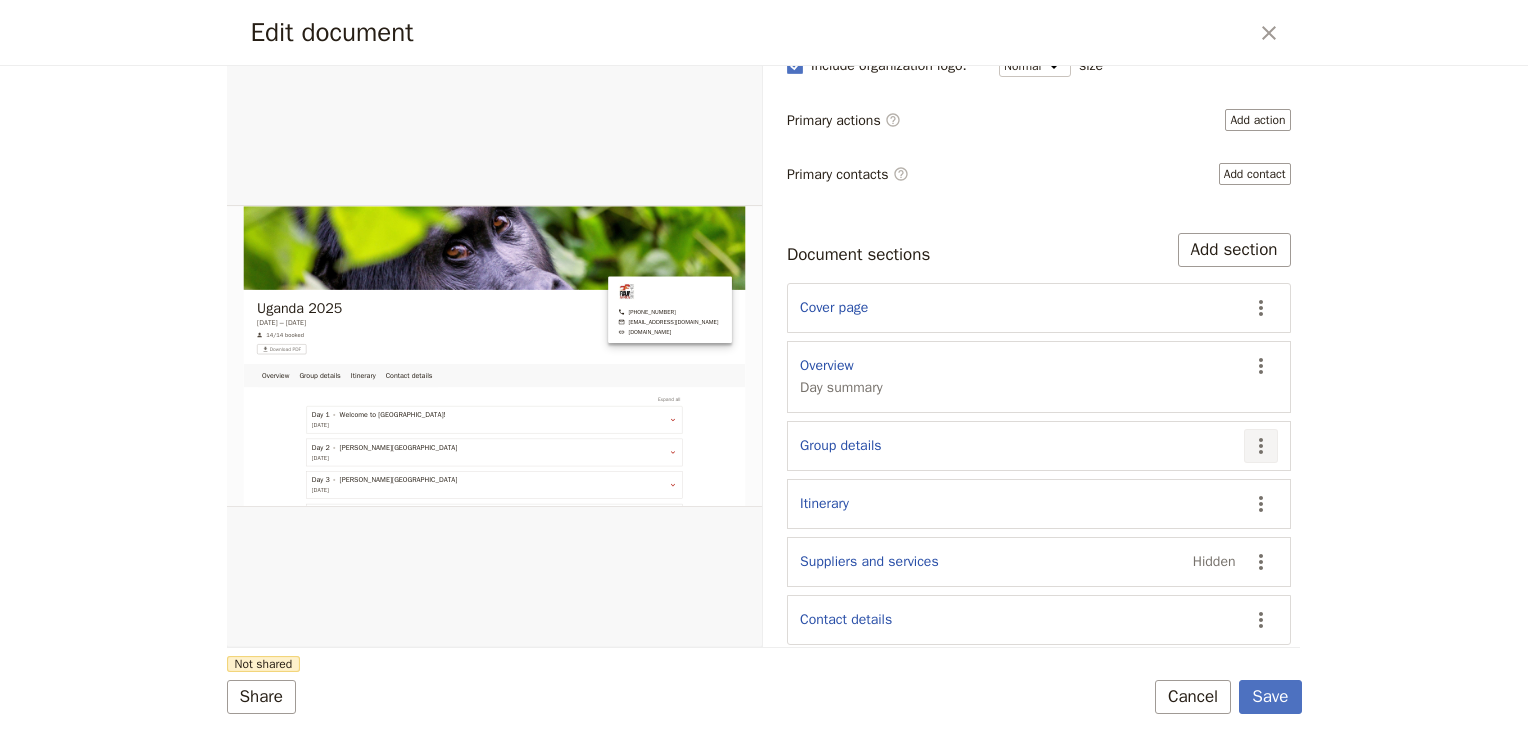 click 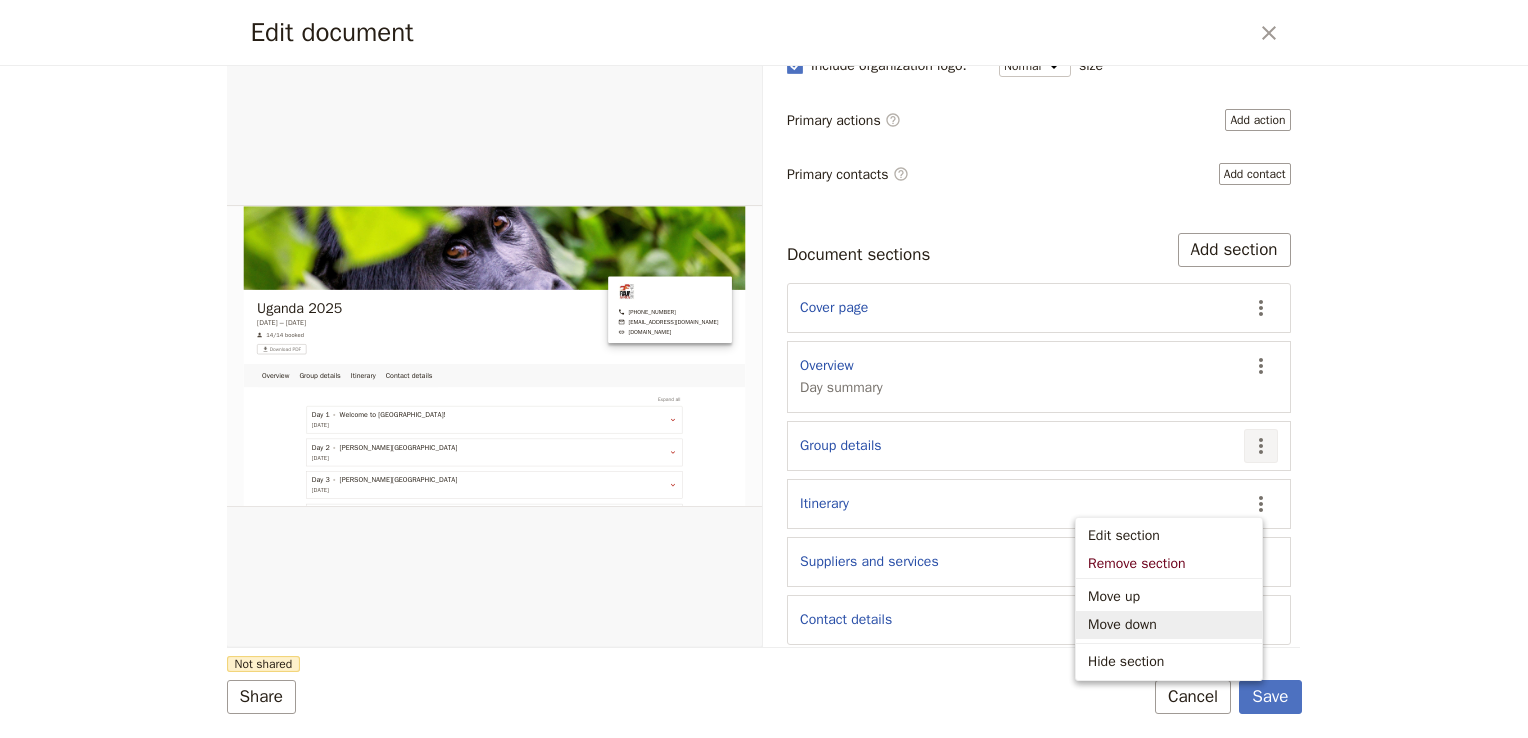 scroll, scrollTop: 0, scrollLeft: 0, axis: both 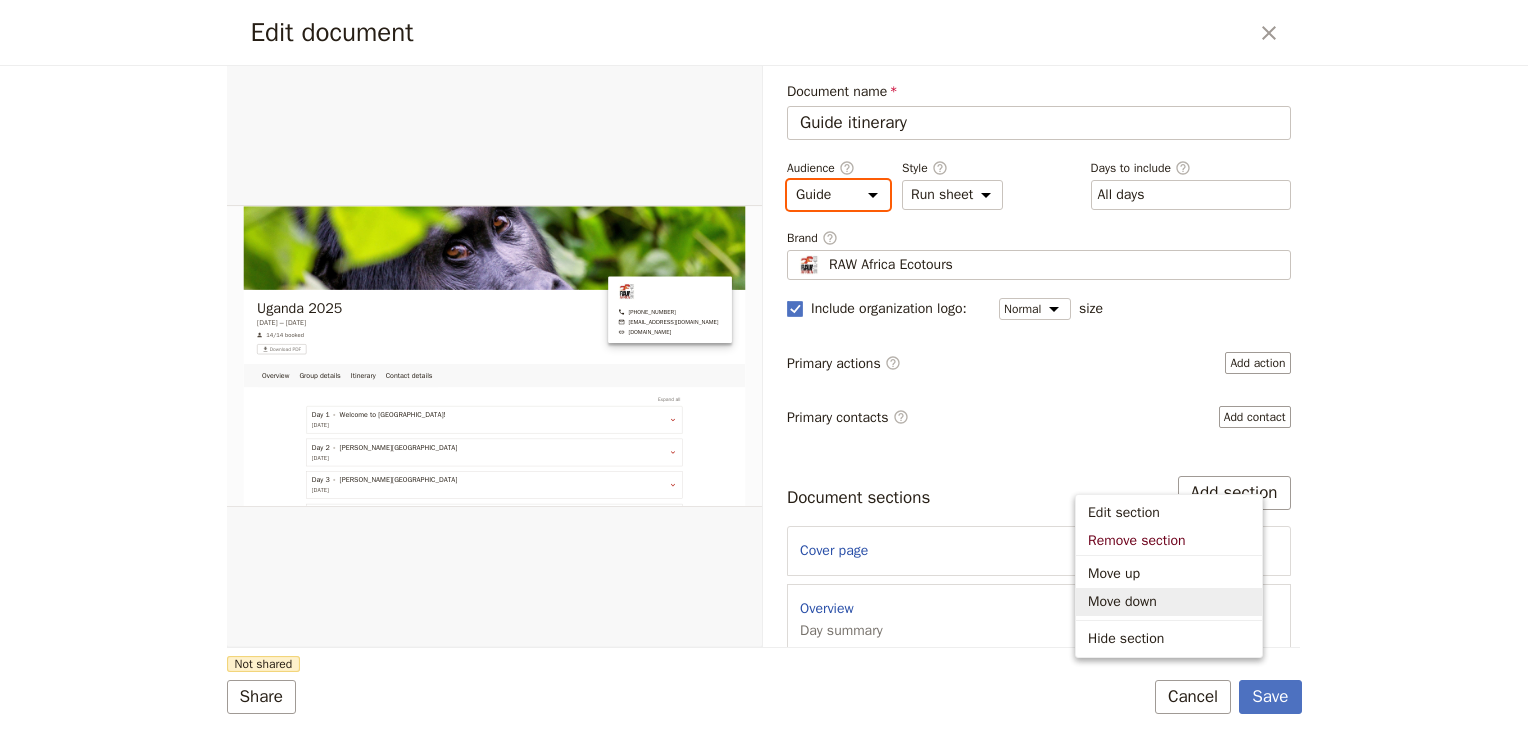 click on "Public Passenger Guide" at bounding box center (838, 195) 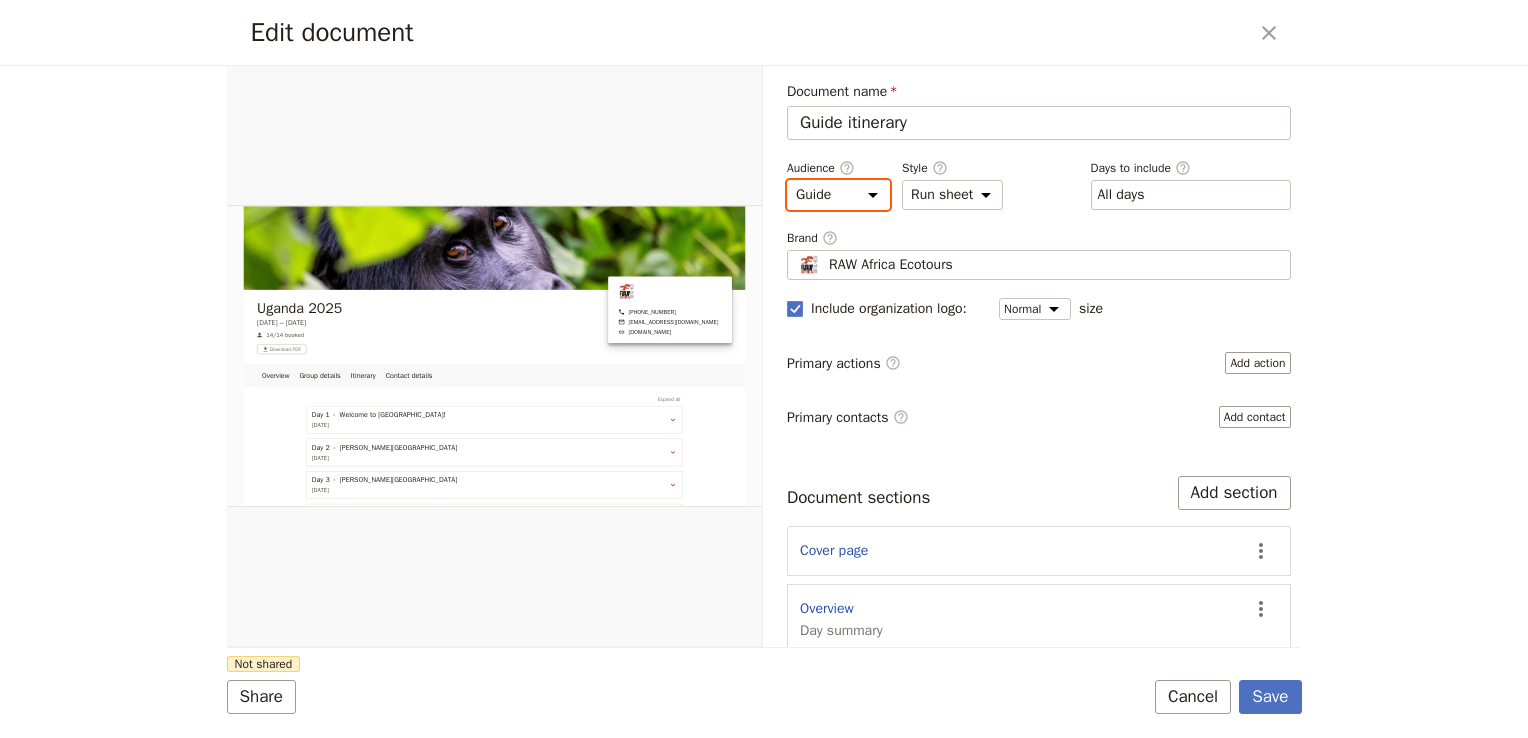 select on "PASSENGER" 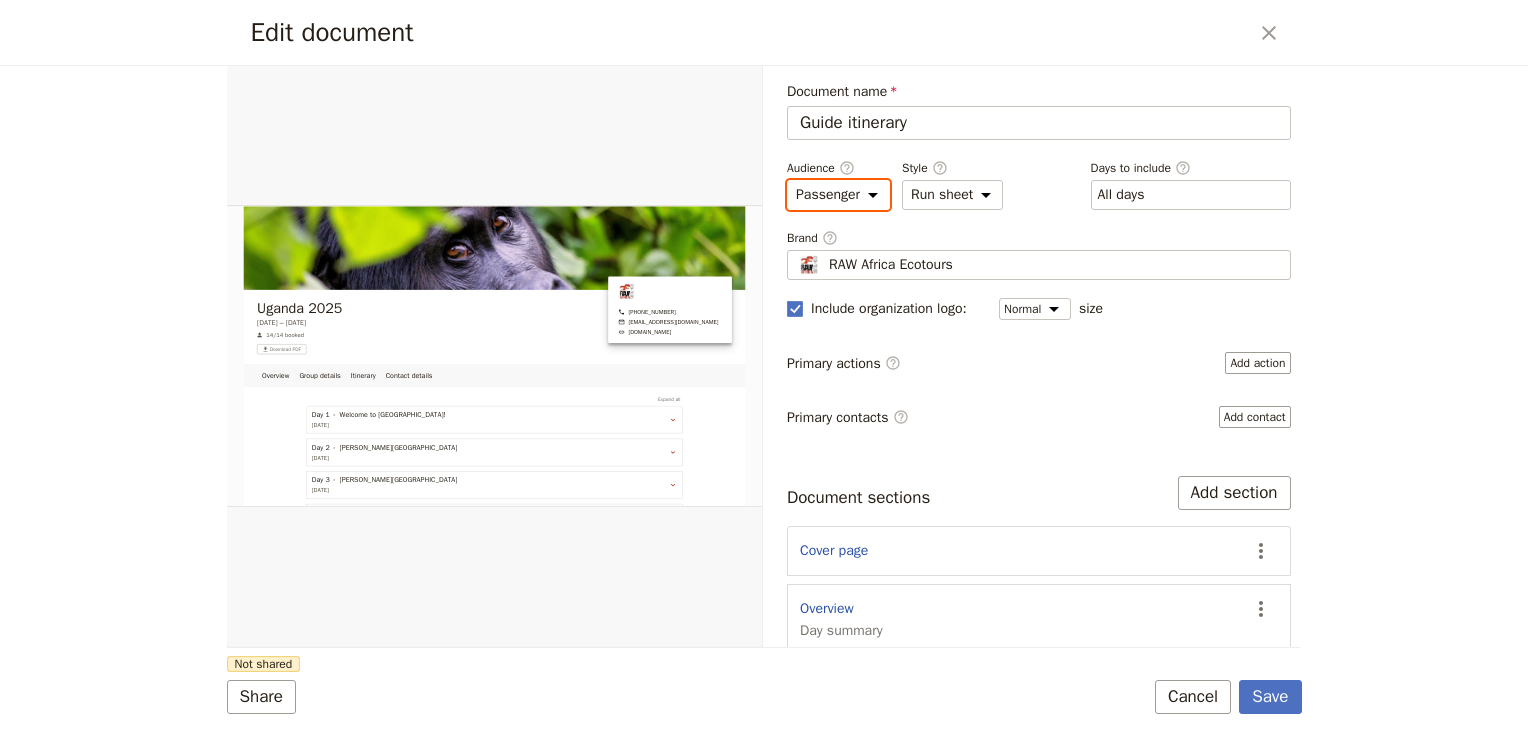 click on "Public Passenger Guide" at bounding box center (838, 195) 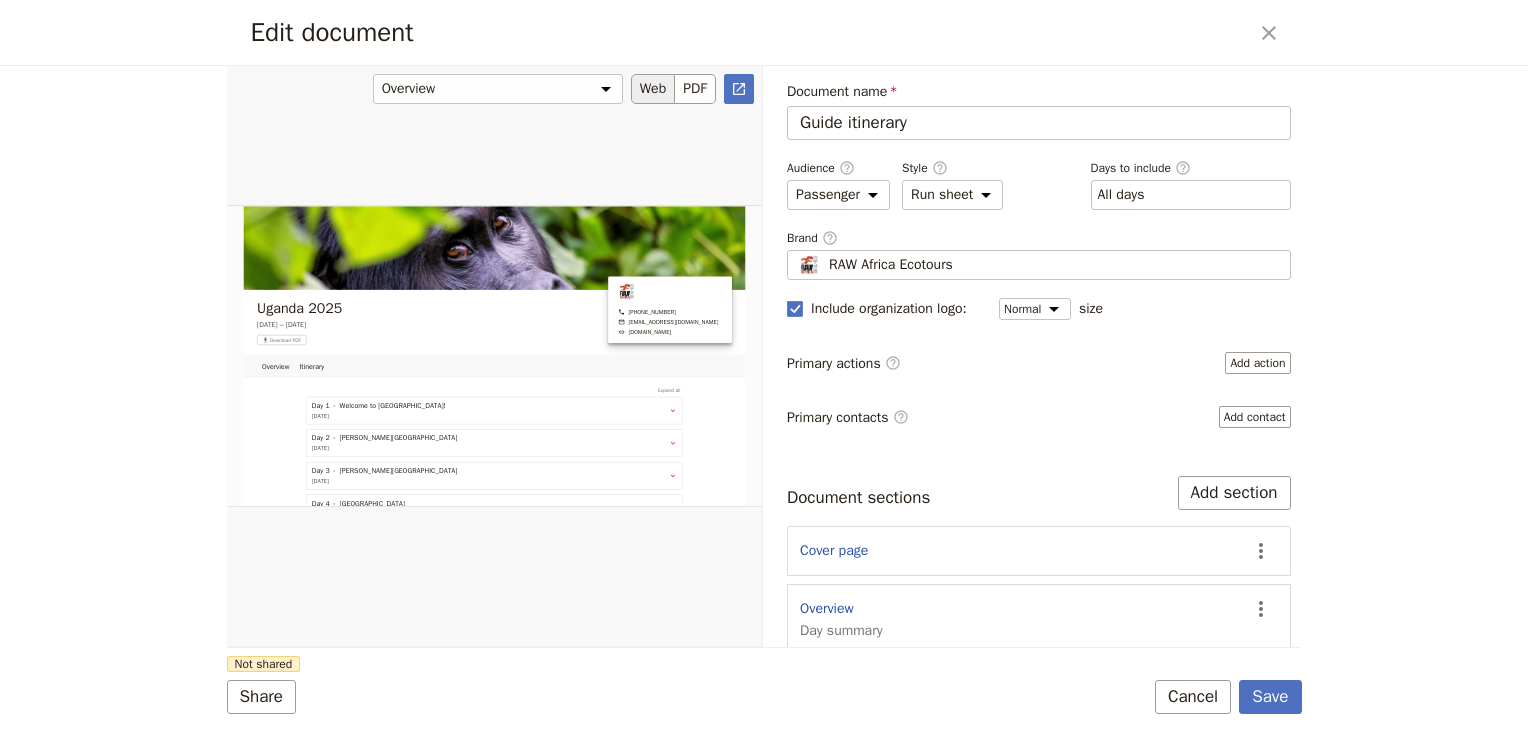 click on "Web" at bounding box center (653, 89) 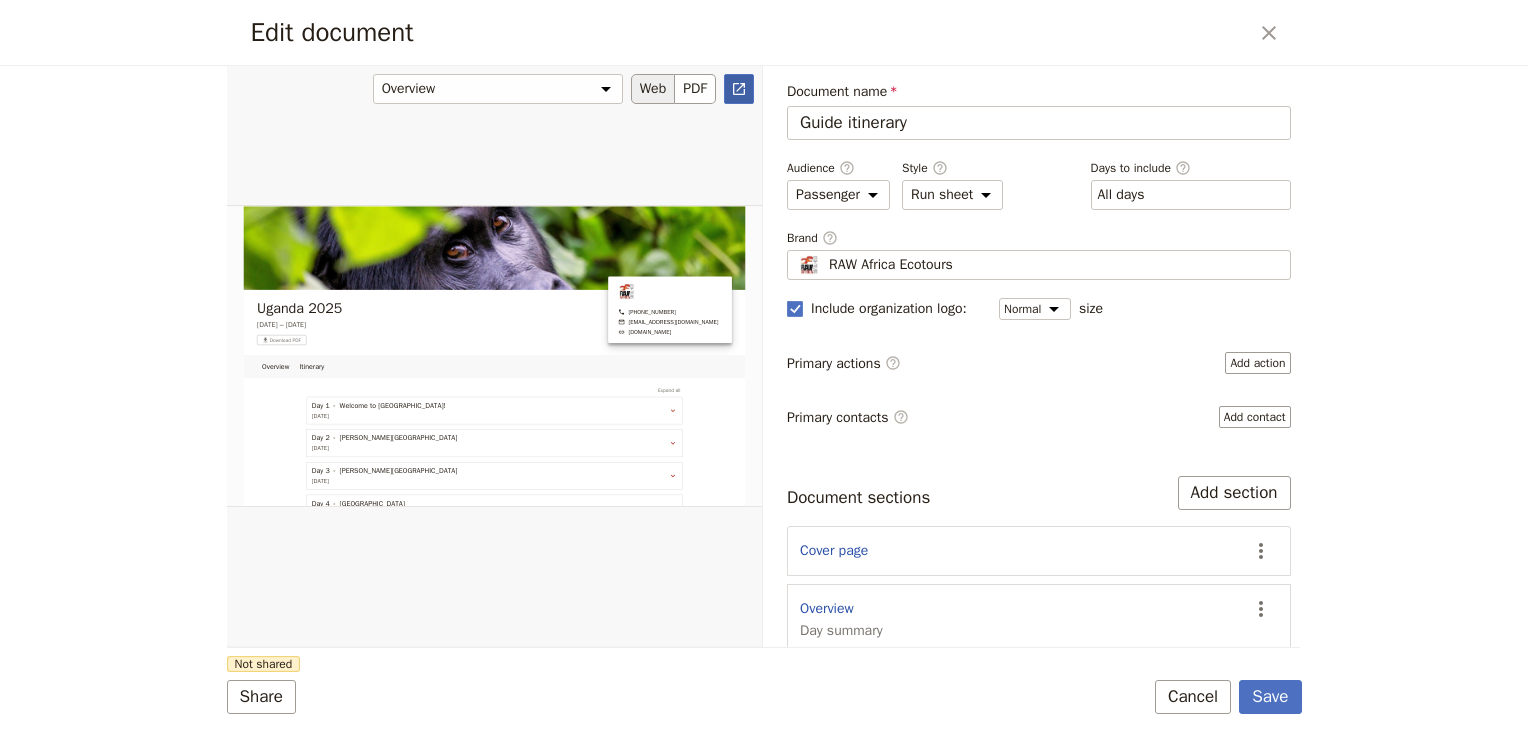 click 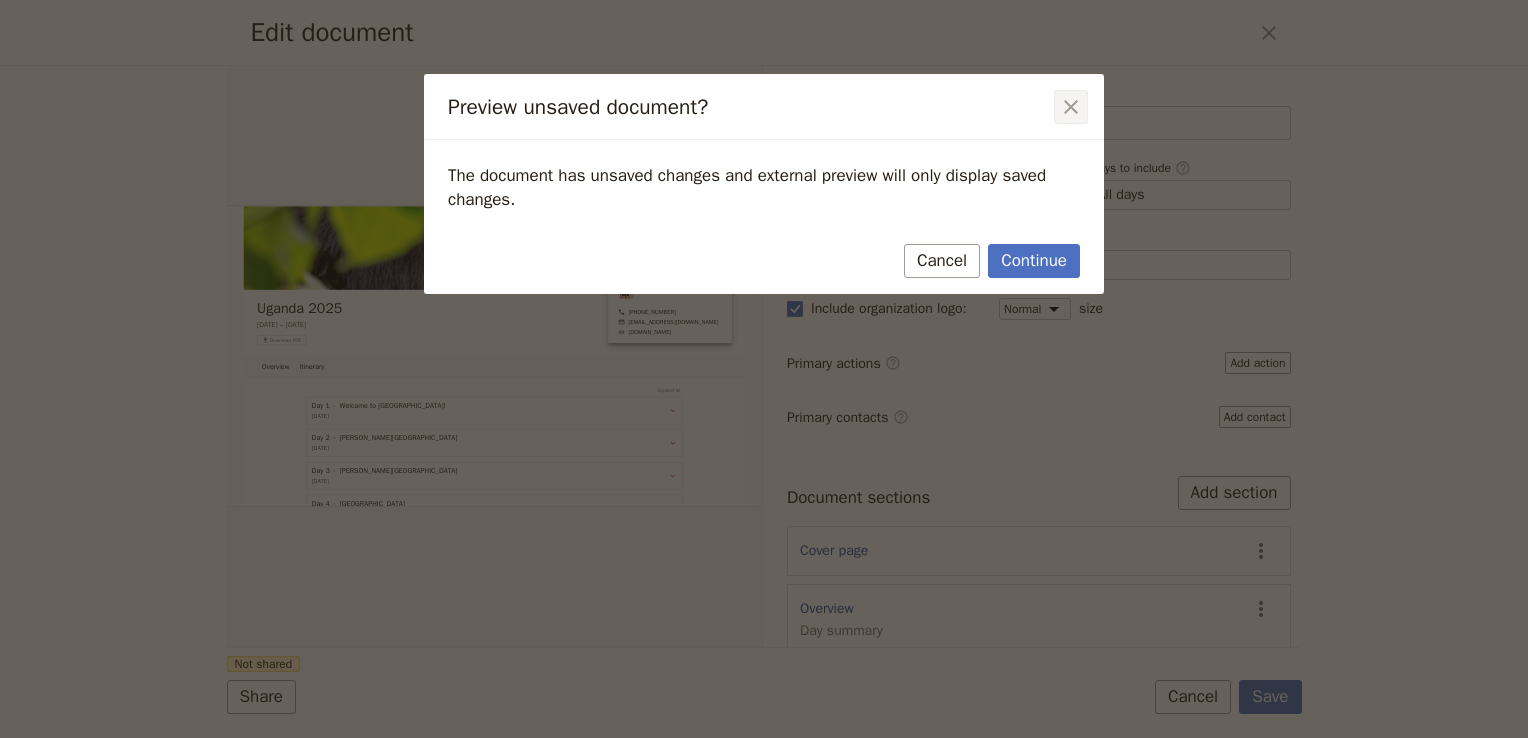 click 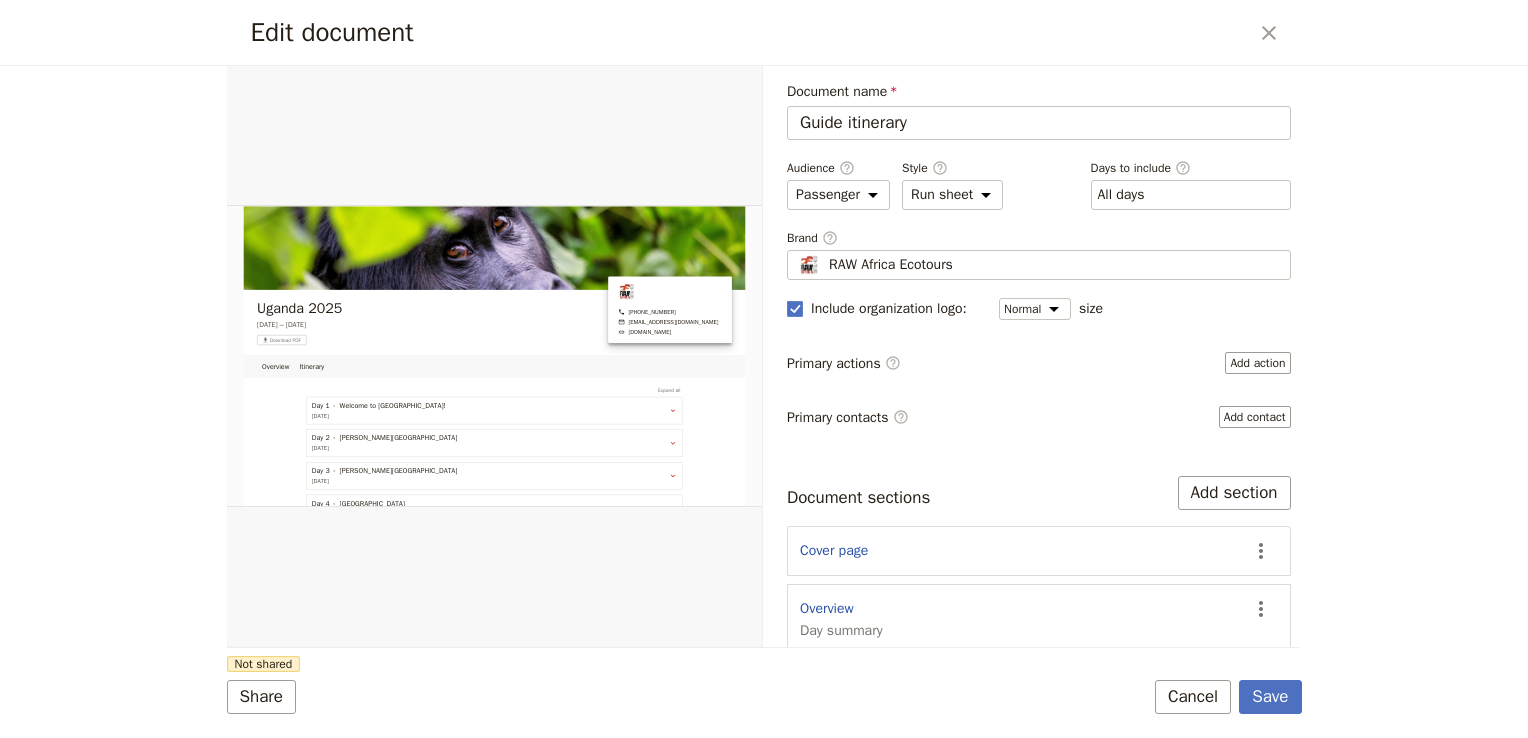 scroll, scrollTop: 243, scrollLeft: 0, axis: vertical 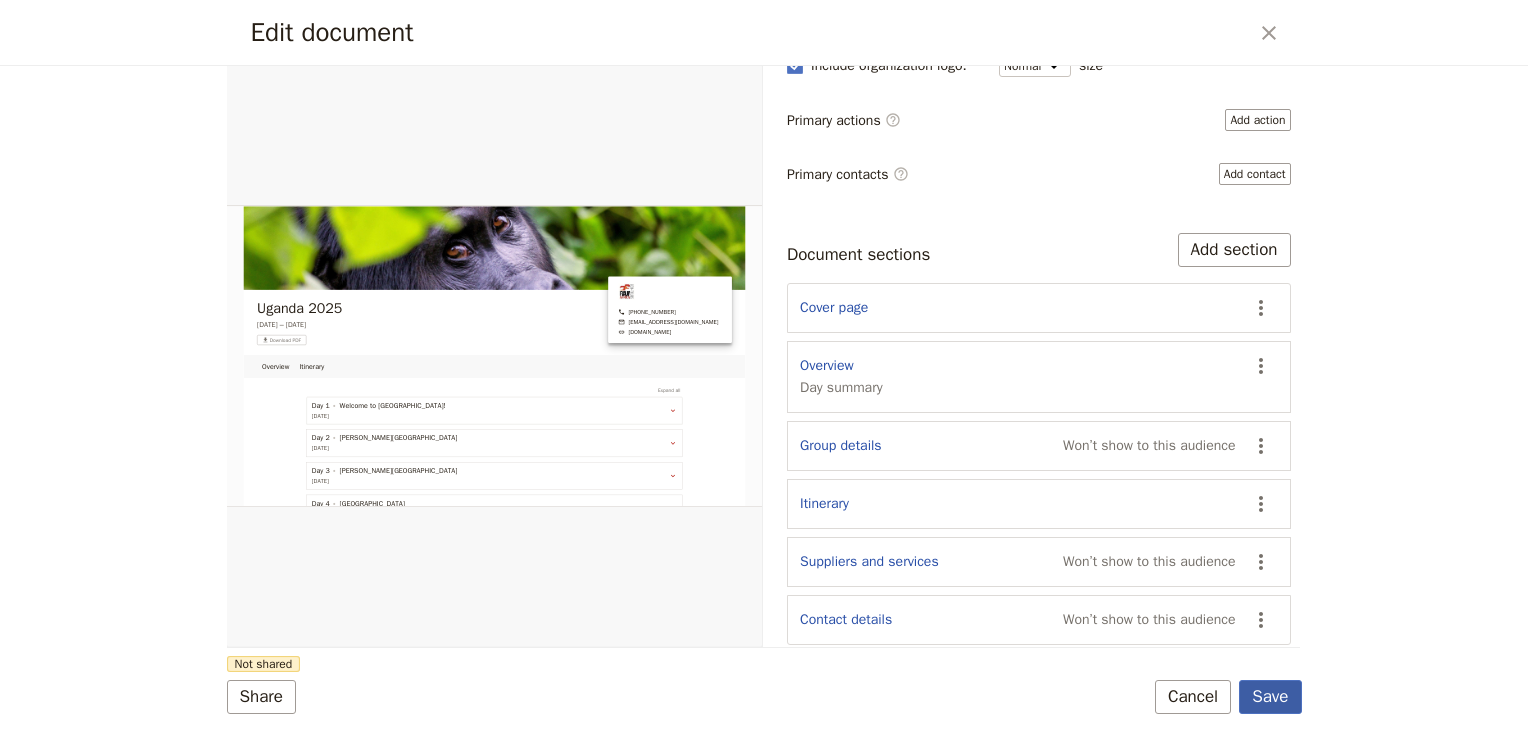 click on "Save" at bounding box center [1270, 697] 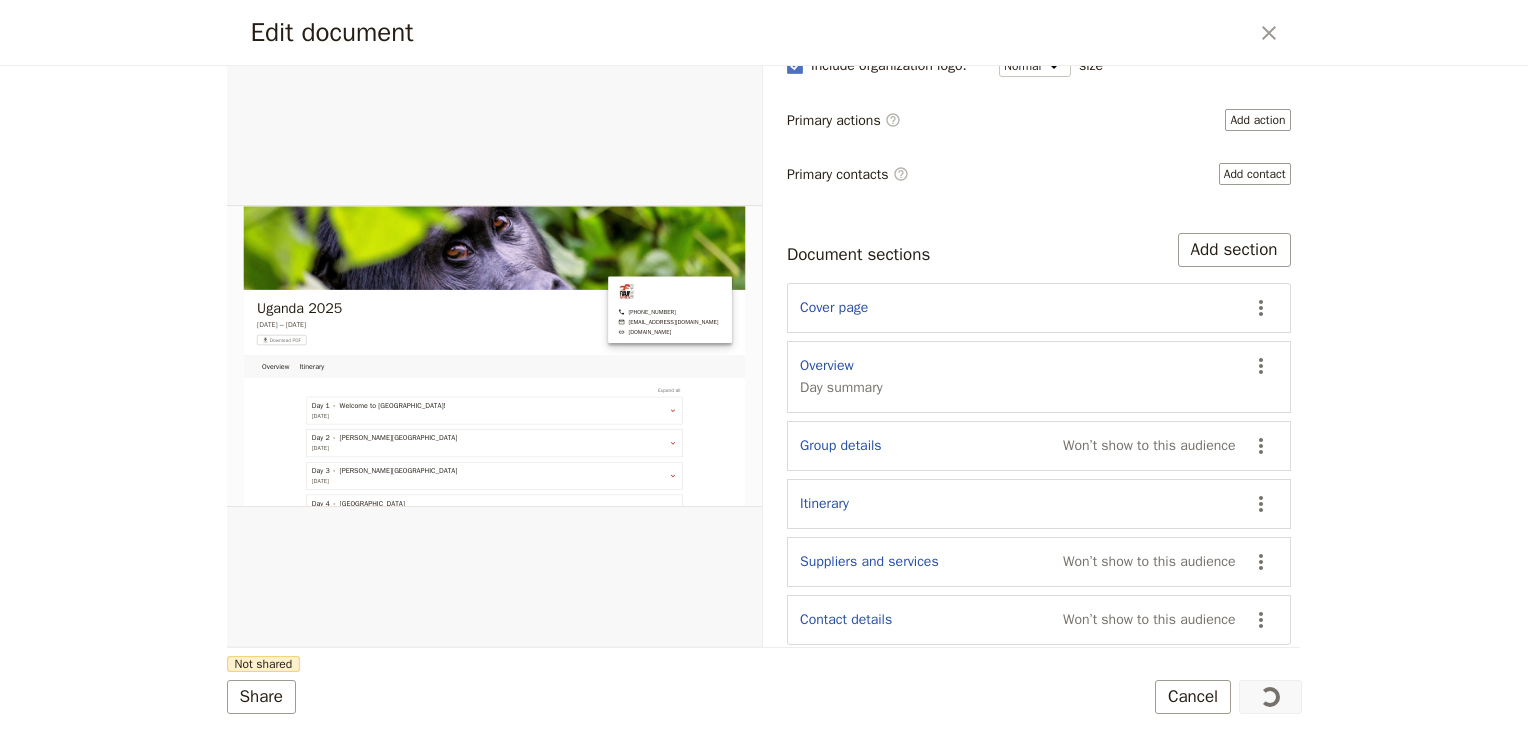 scroll, scrollTop: 0, scrollLeft: 0, axis: both 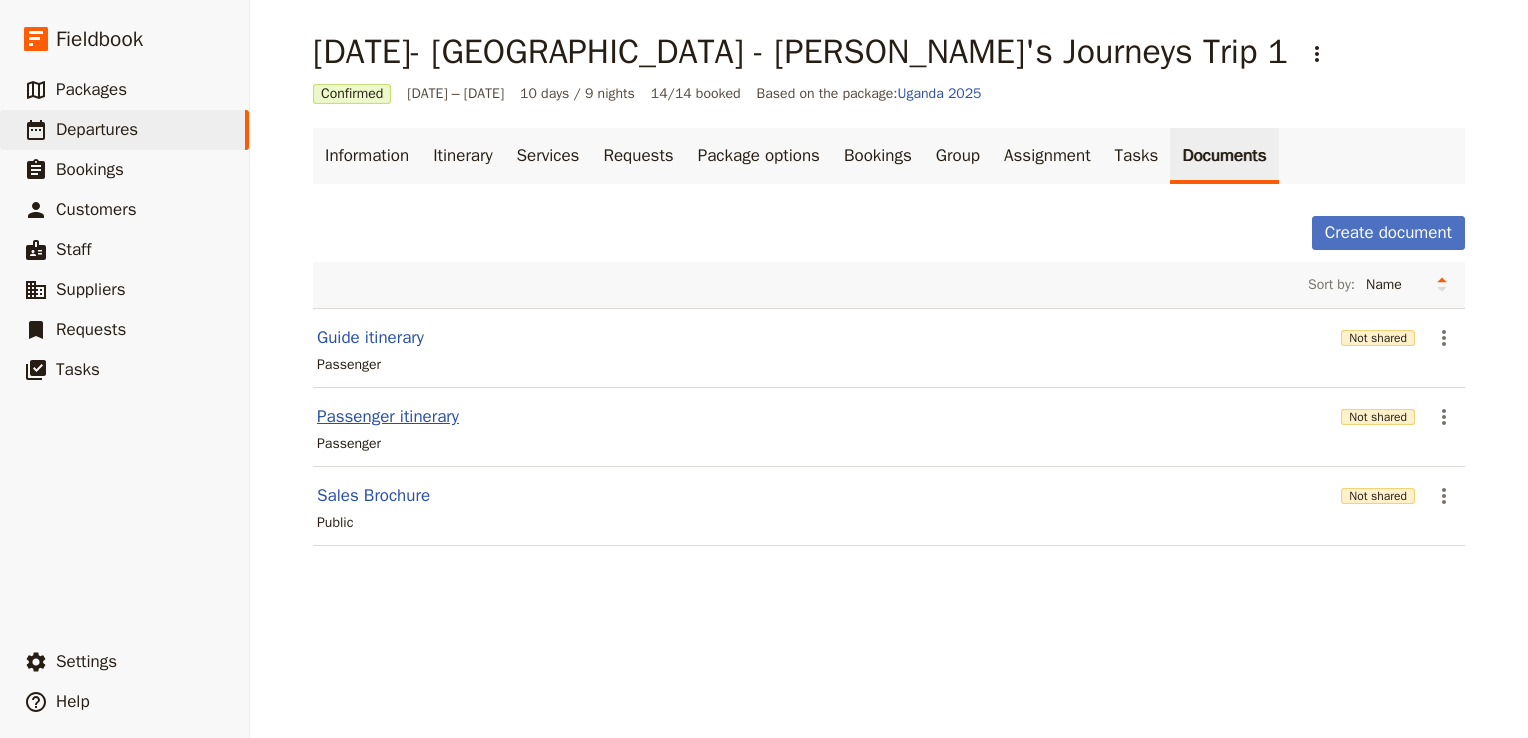 click on "Passenger itinerary" at bounding box center (388, 417) 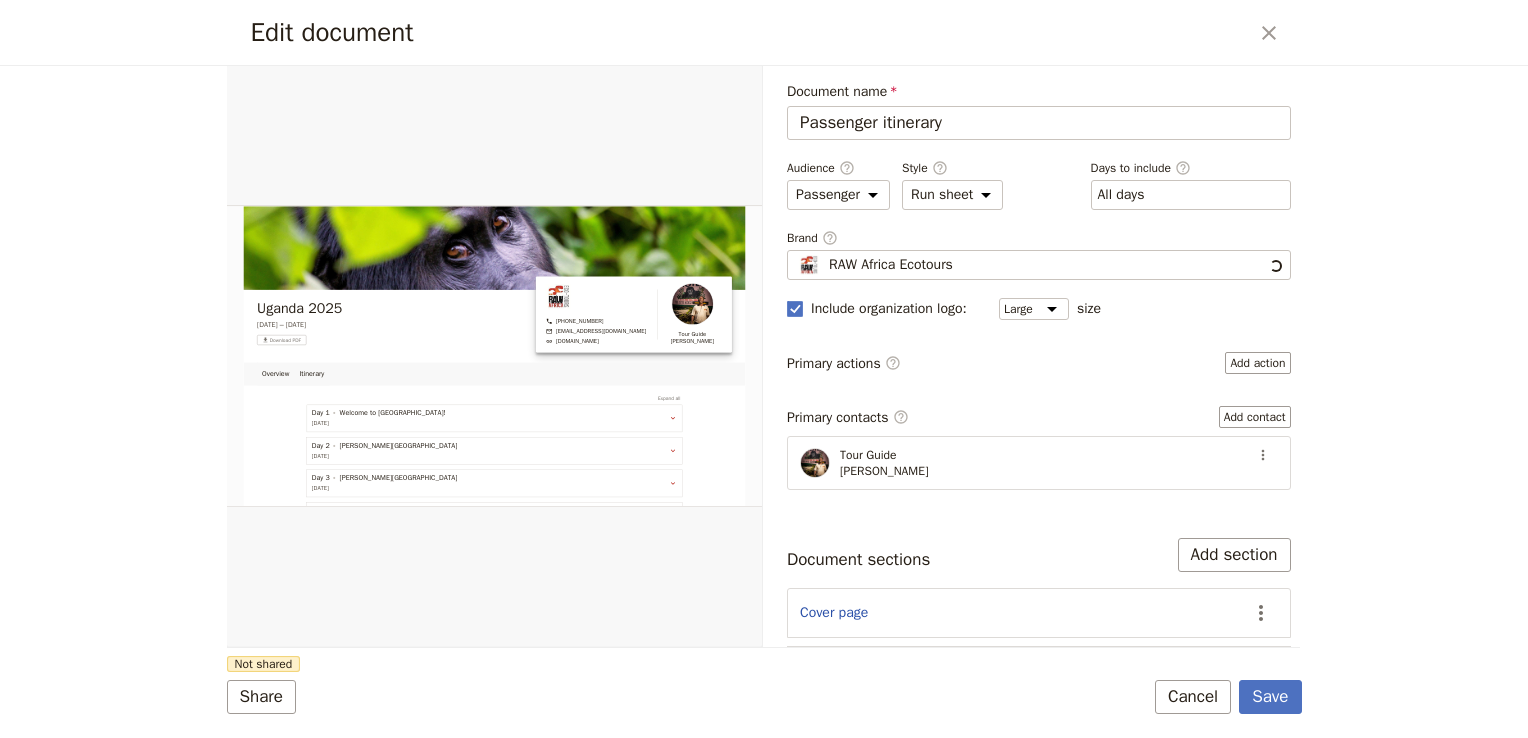 scroll, scrollTop: 0, scrollLeft: 0, axis: both 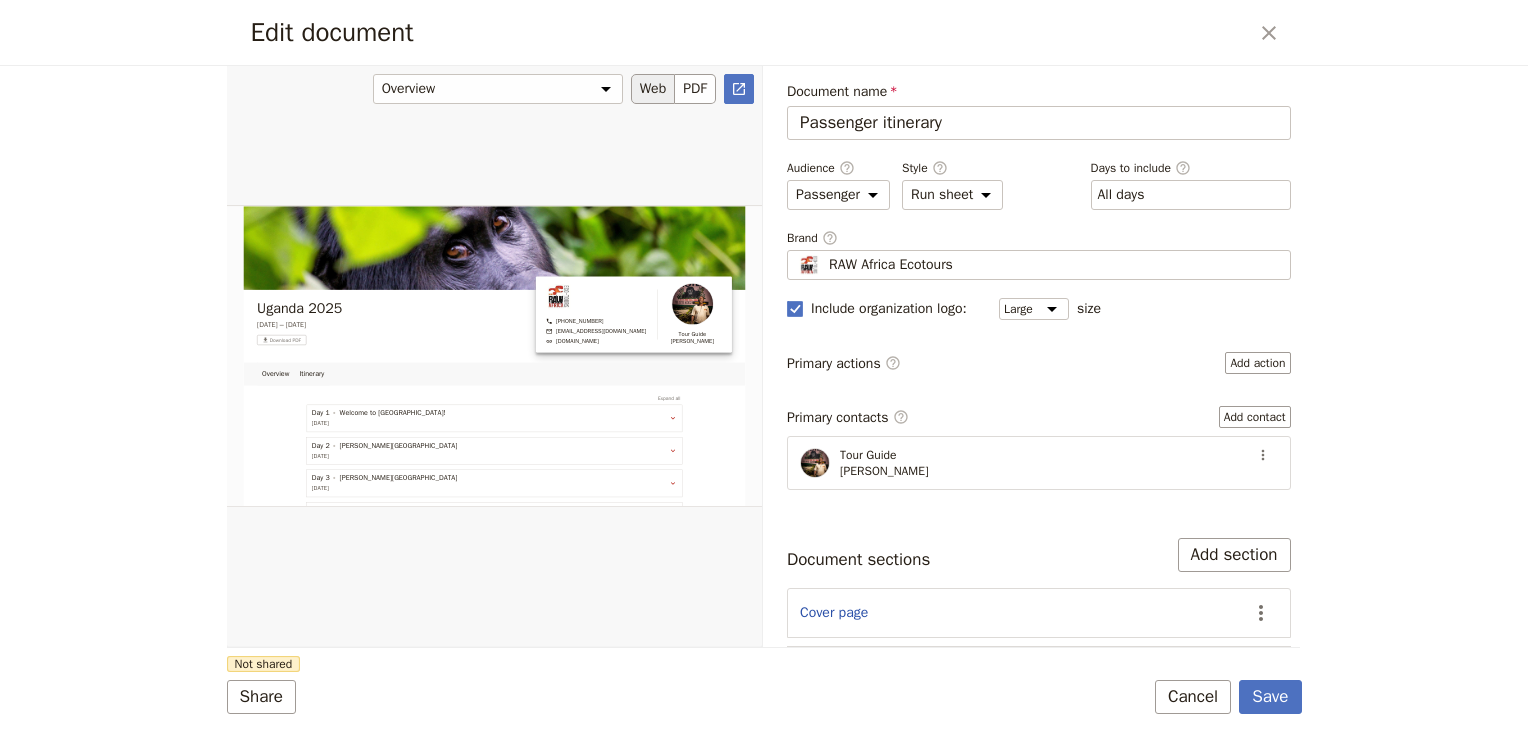 click on "Web" at bounding box center (653, 89) 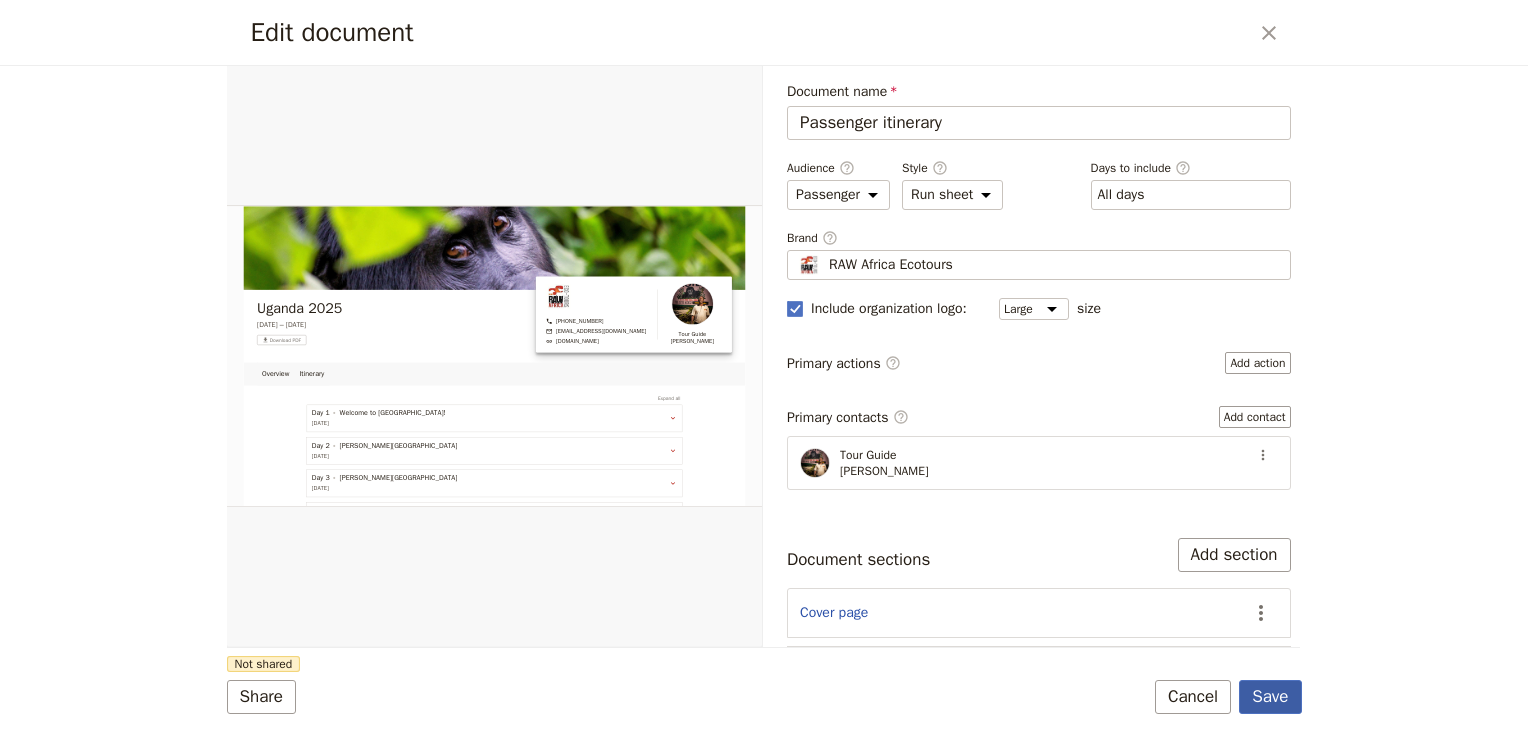 click on "Save" at bounding box center (1270, 697) 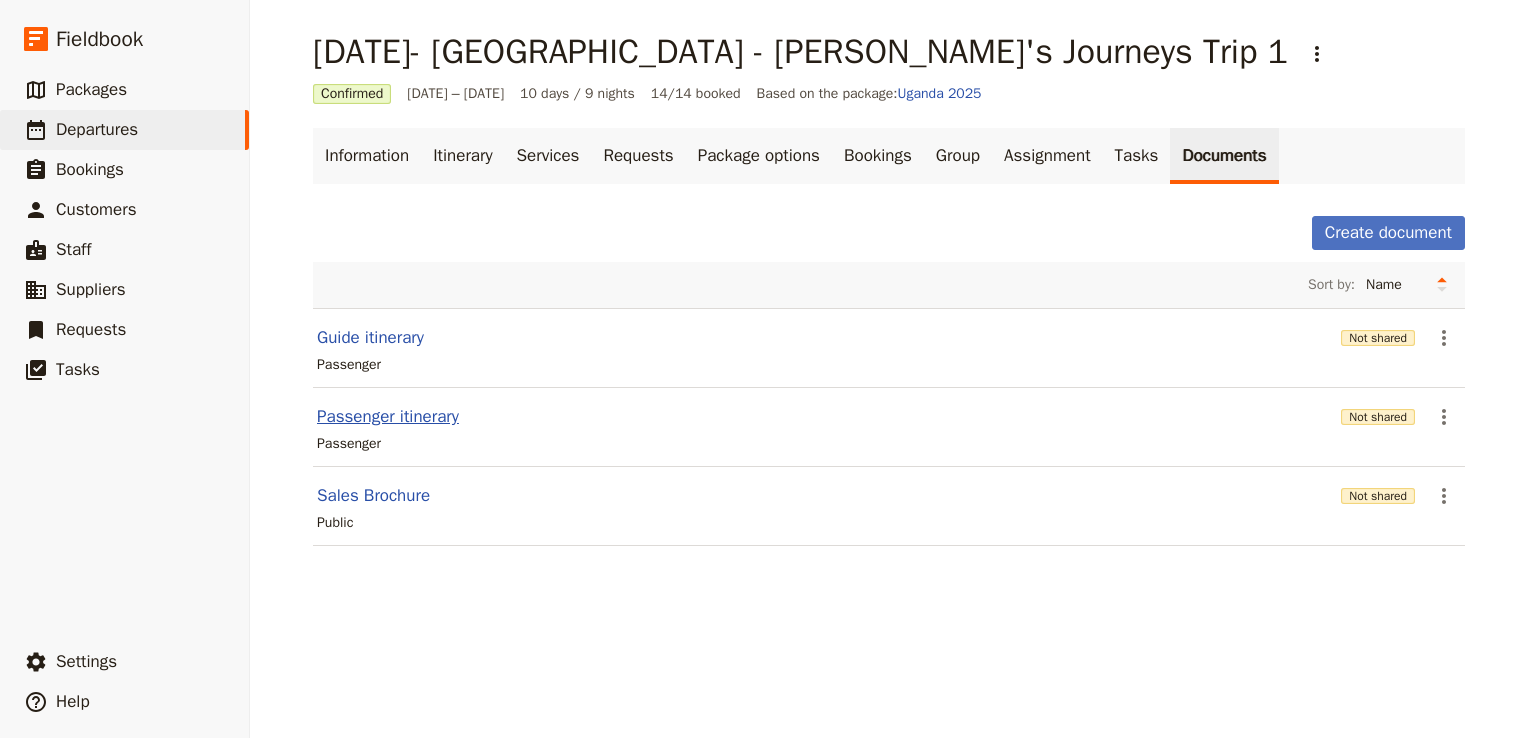click on "Passenger itinerary" at bounding box center [388, 417] 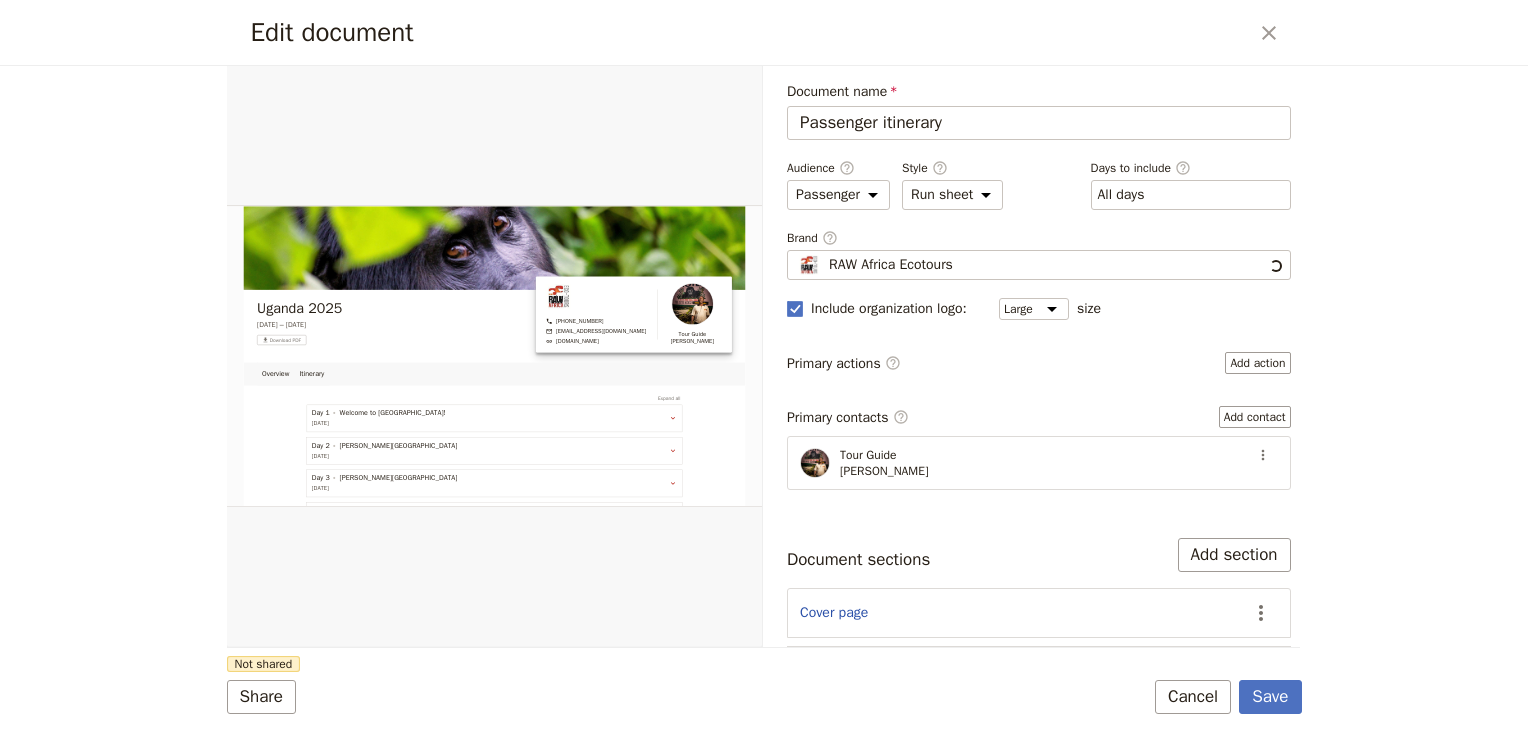 scroll, scrollTop: 0, scrollLeft: 0, axis: both 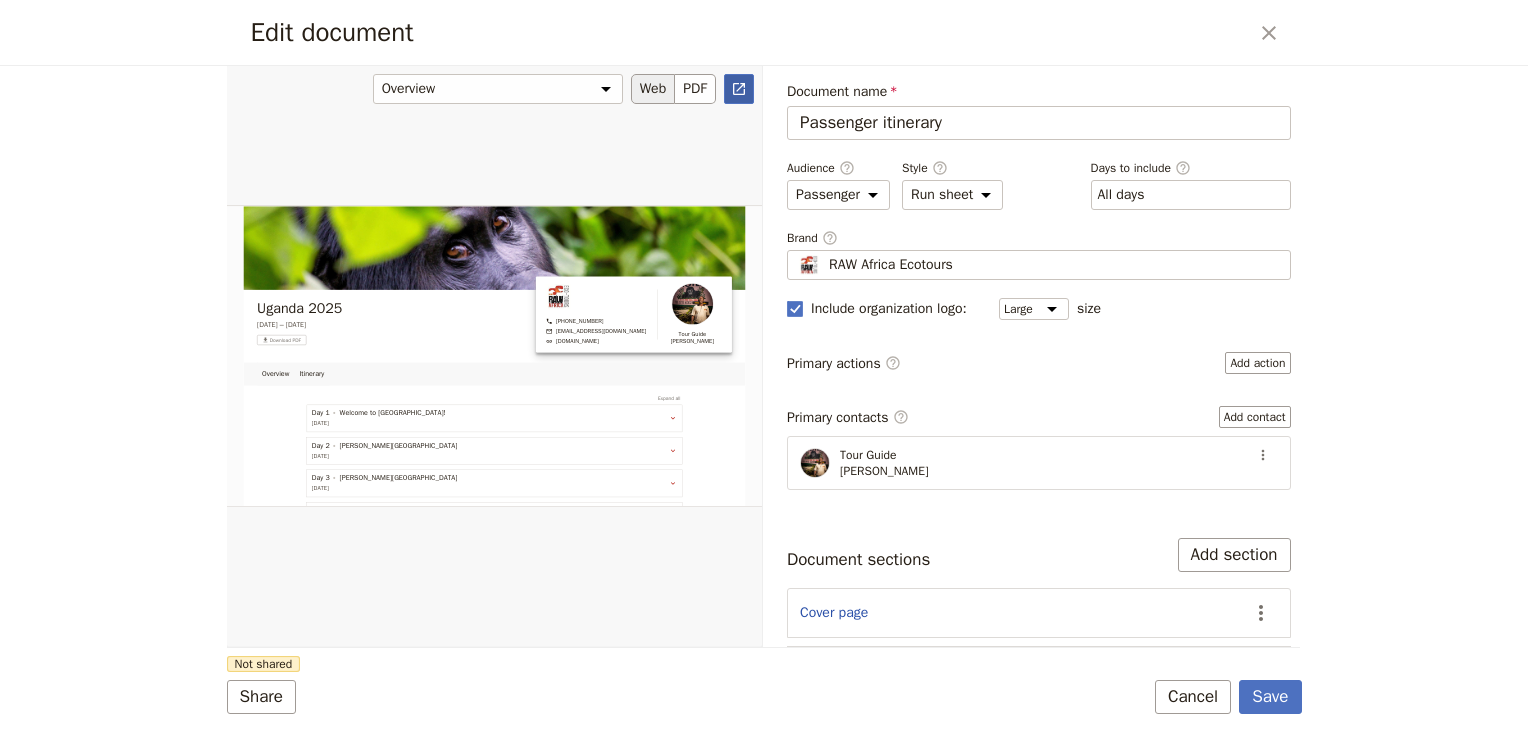click 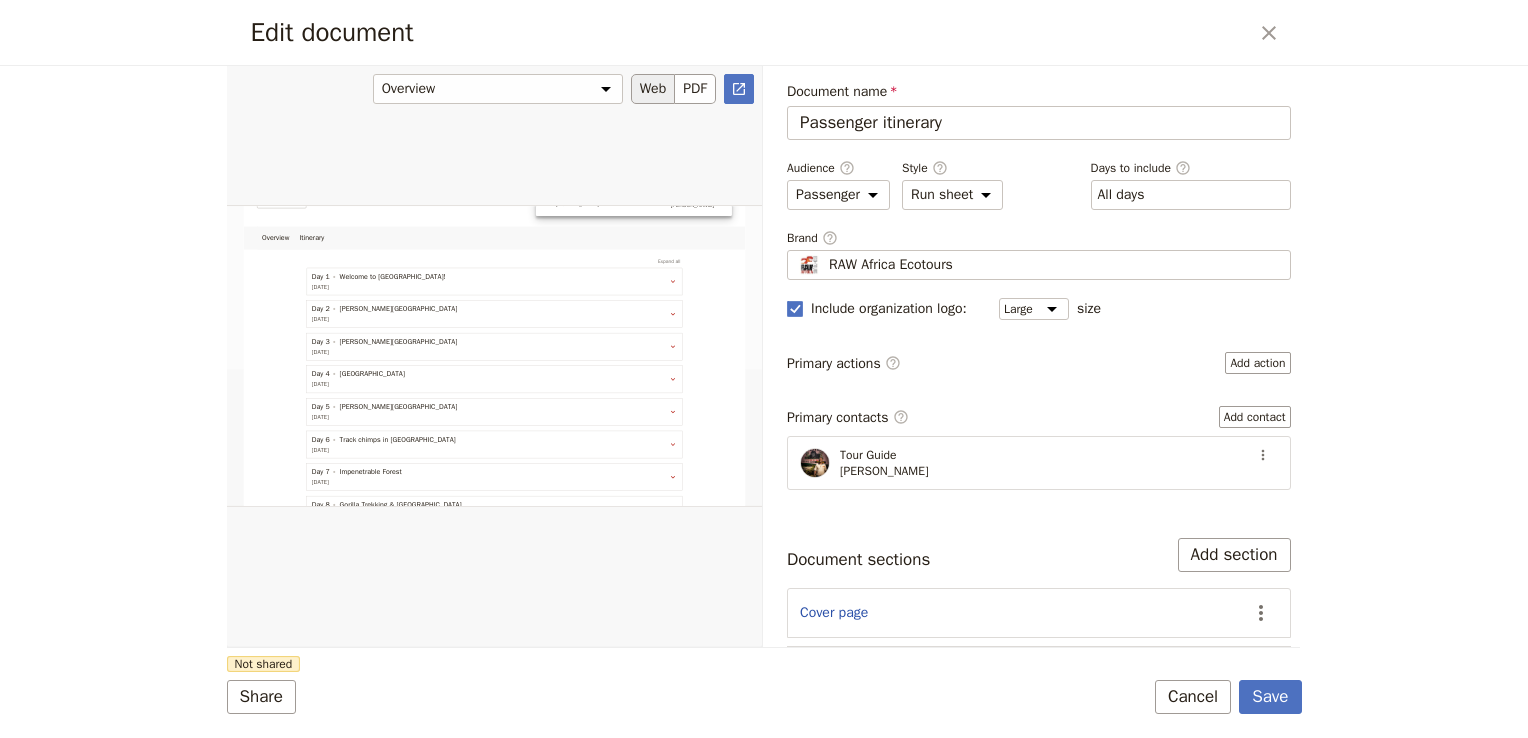 scroll, scrollTop: 319, scrollLeft: 0, axis: vertical 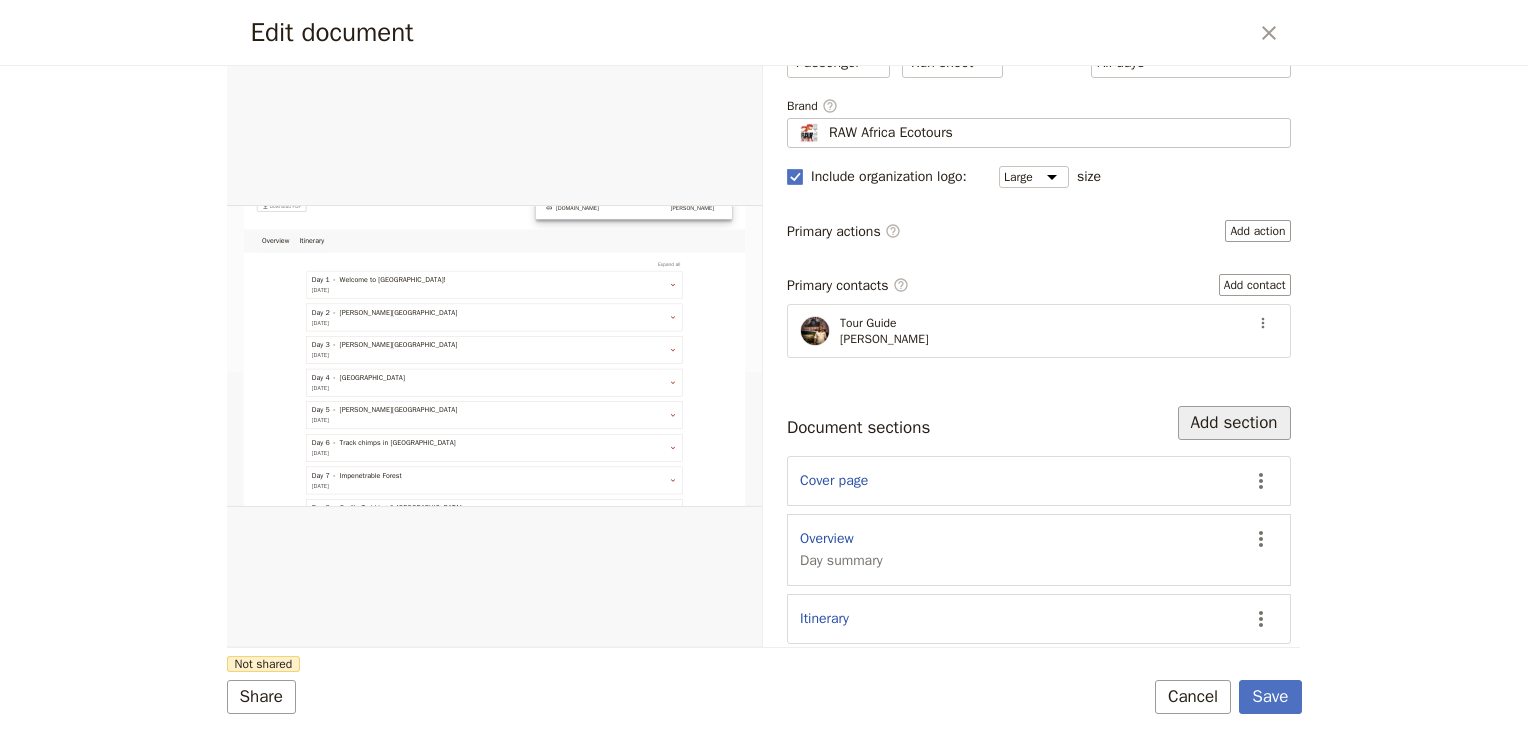 click on "Add section" at bounding box center (1234, 423) 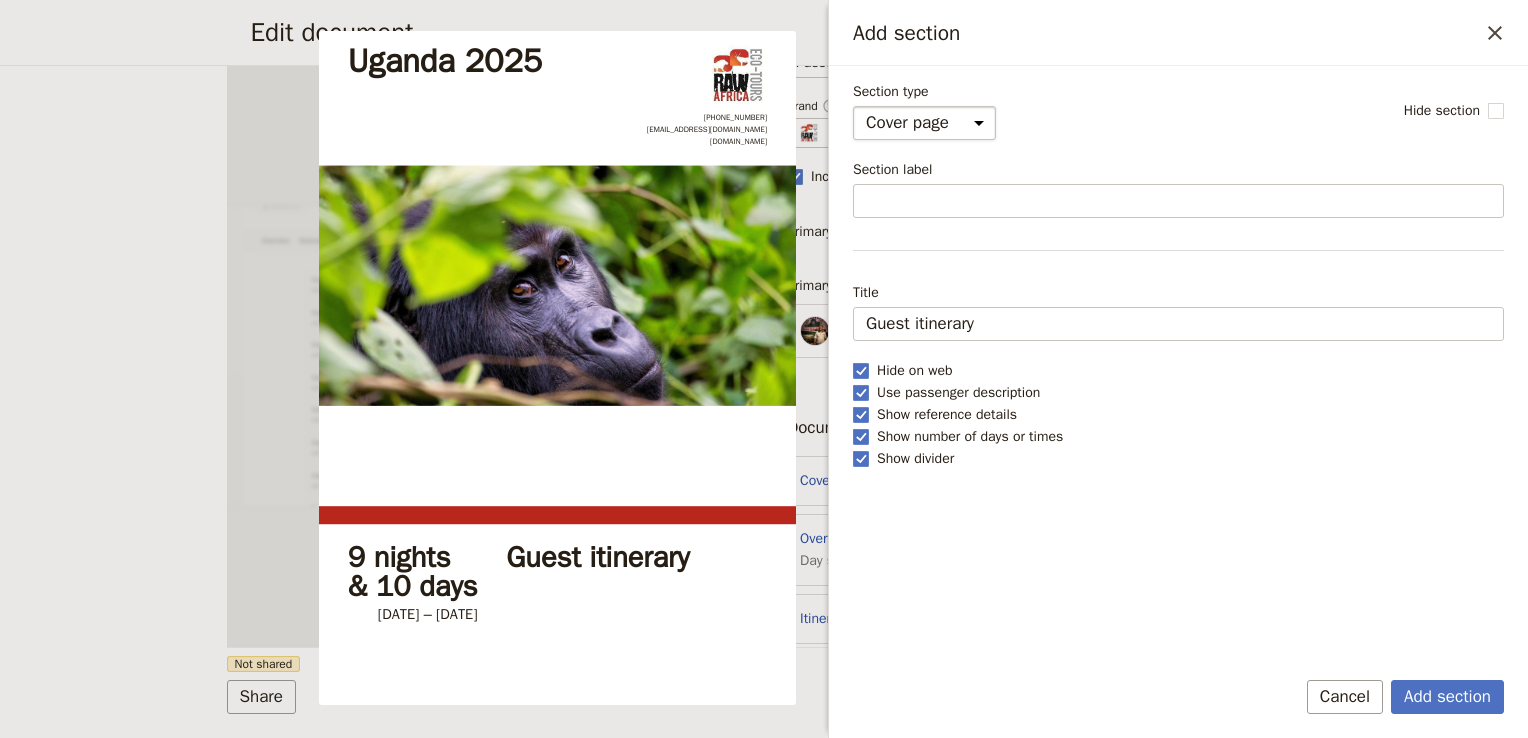 click on "Cover page Day summary Itinerary Custom" at bounding box center (924, 123) 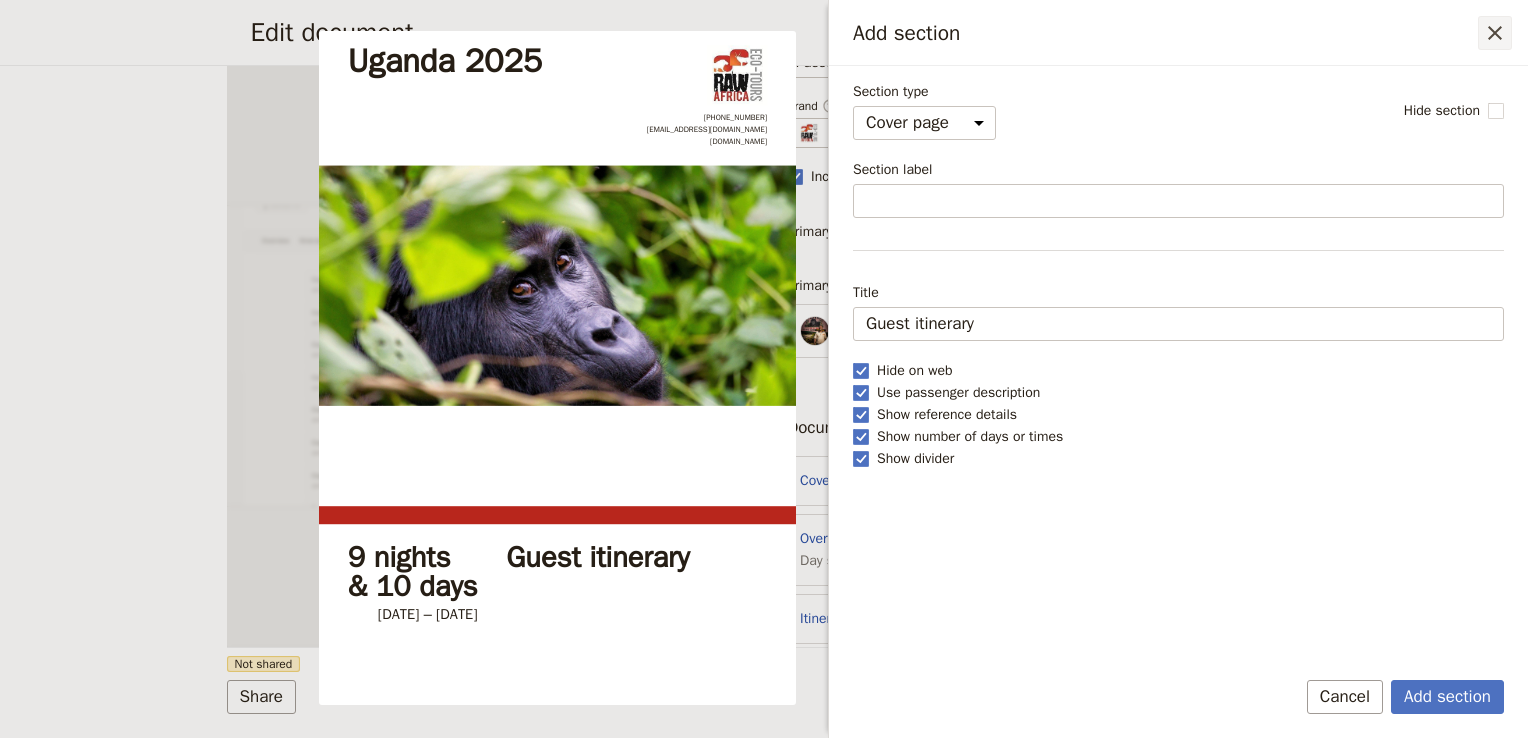 click 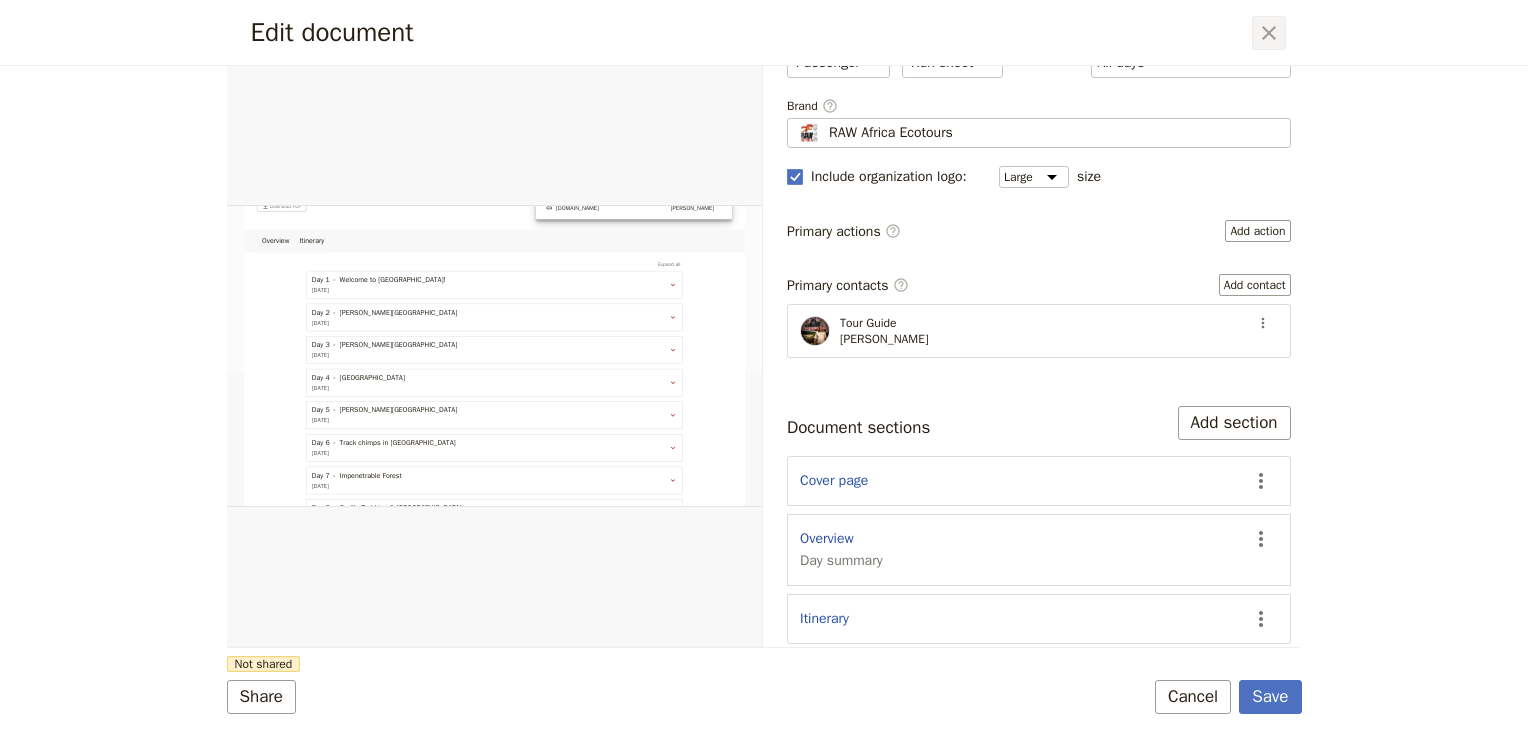 click 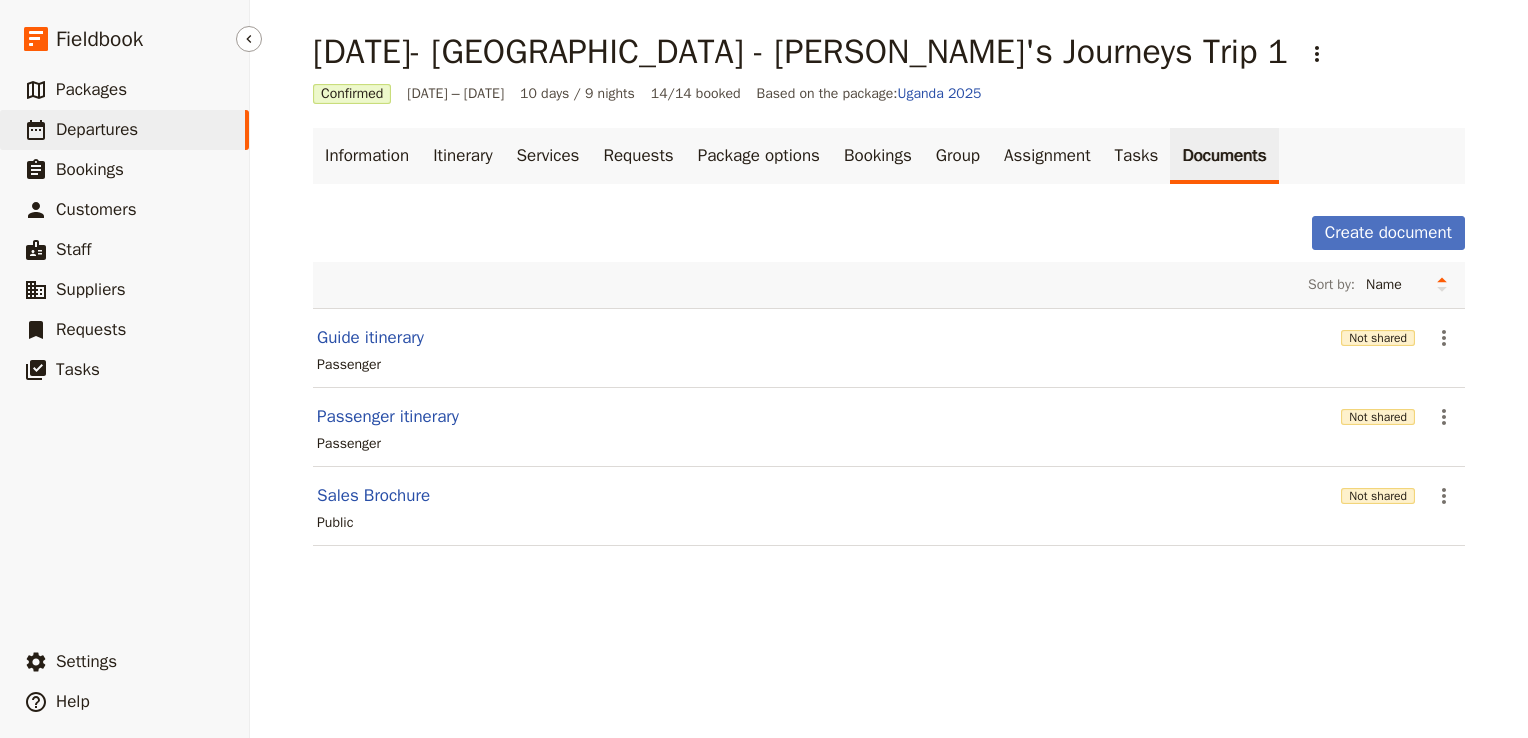 click on "Departures" at bounding box center (97, 129) 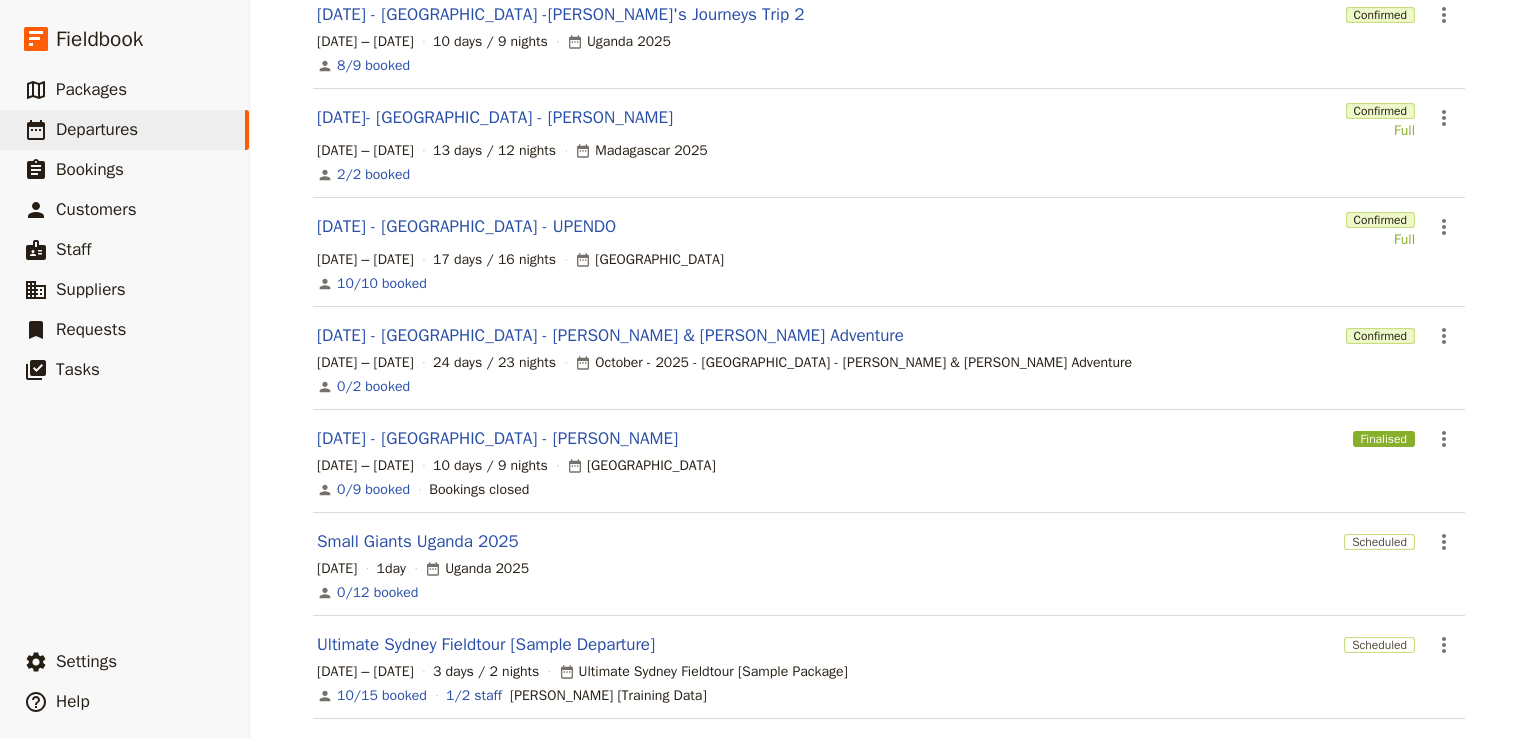 scroll, scrollTop: 324, scrollLeft: 0, axis: vertical 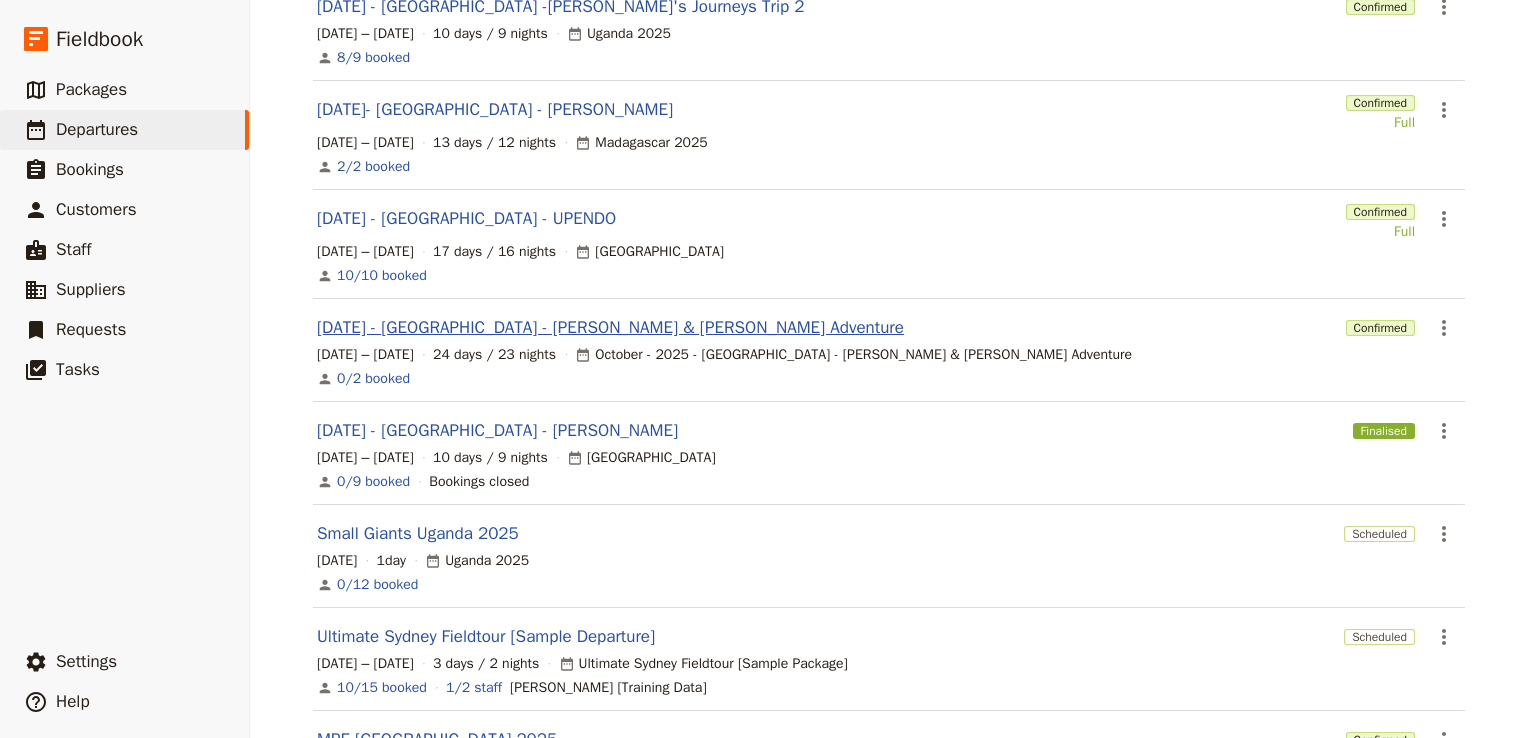 click on "[DATE] - [GEOGRAPHIC_DATA] - [PERSON_NAME] & [PERSON_NAME] Adventure" at bounding box center [610, 328] 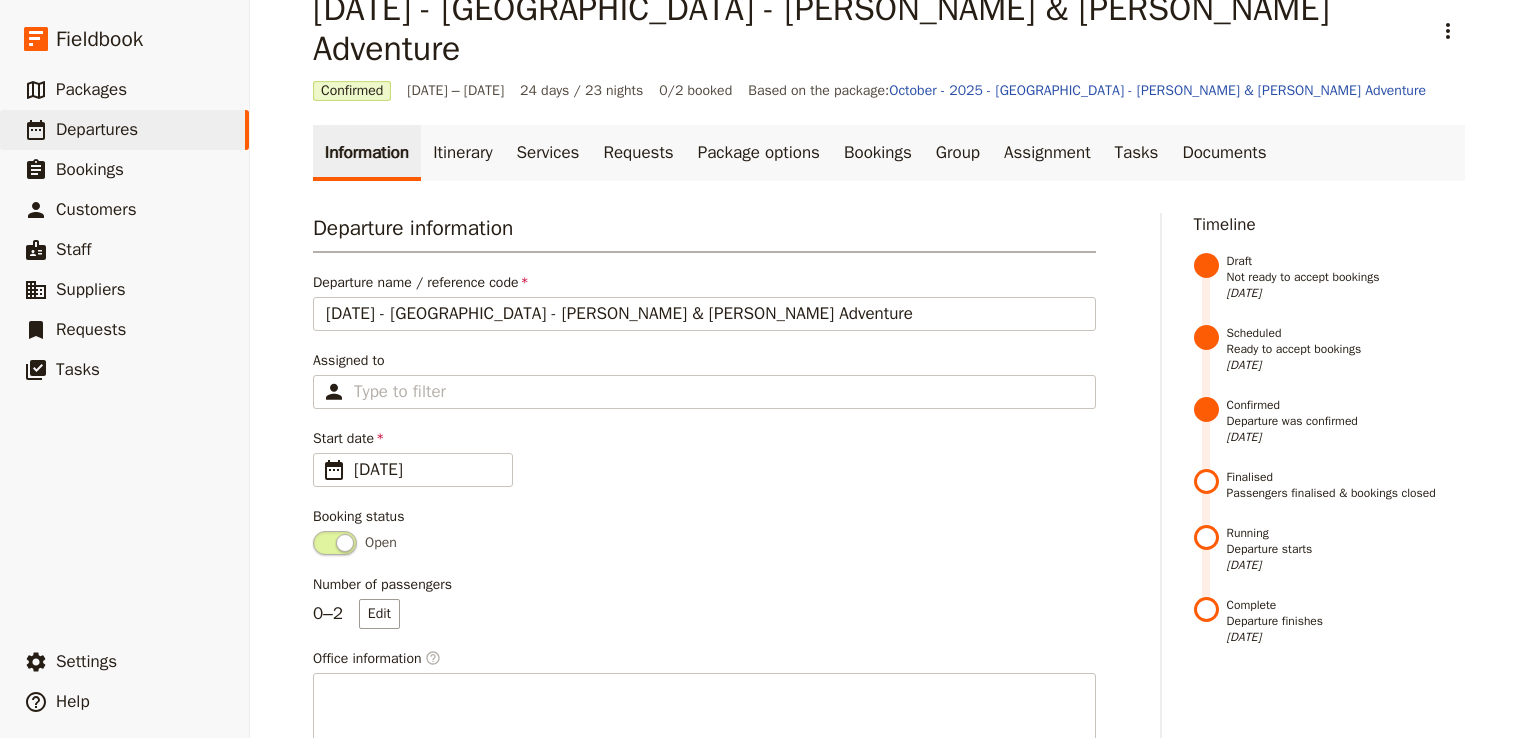 scroll, scrollTop: 42, scrollLeft: 0, axis: vertical 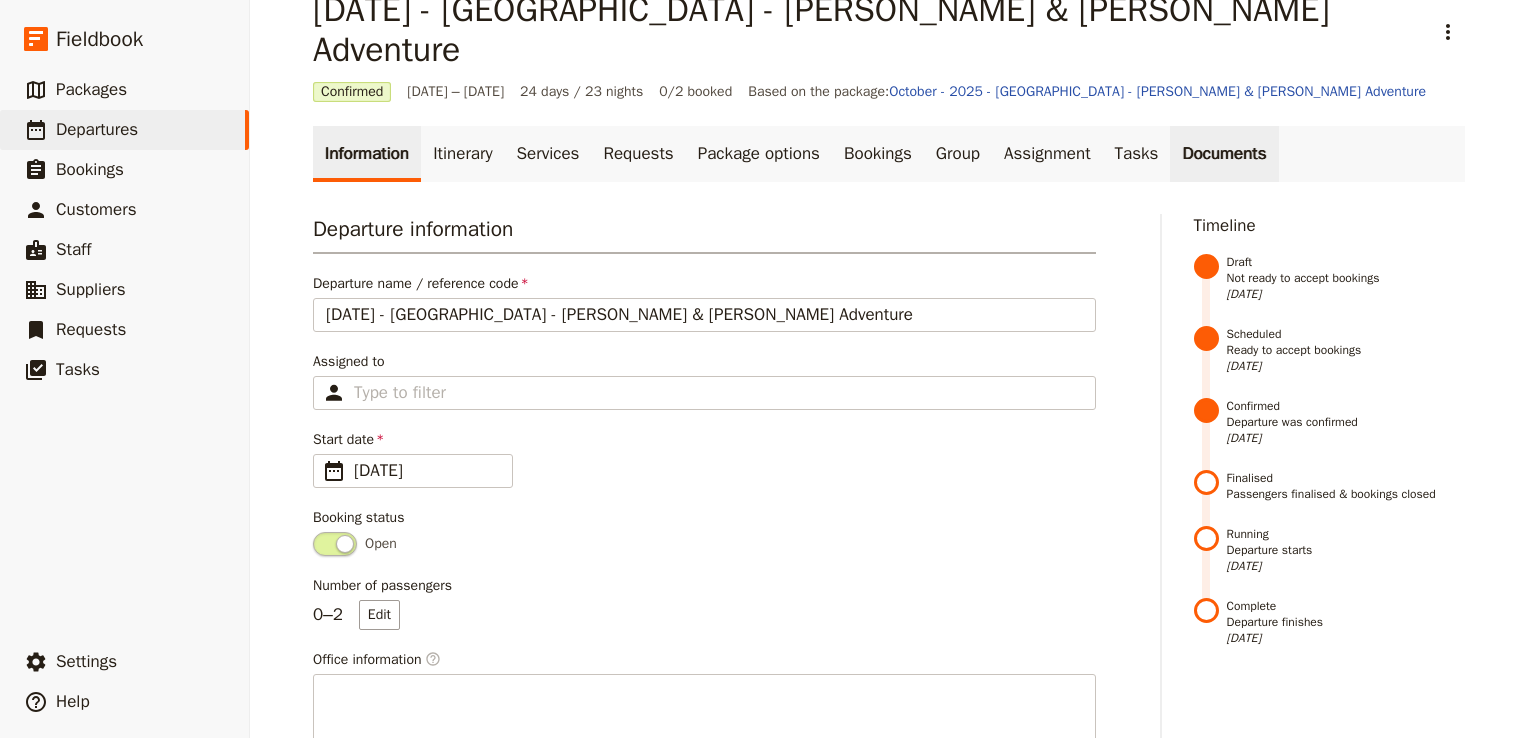 click on "Documents" at bounding box center [1224, 154] 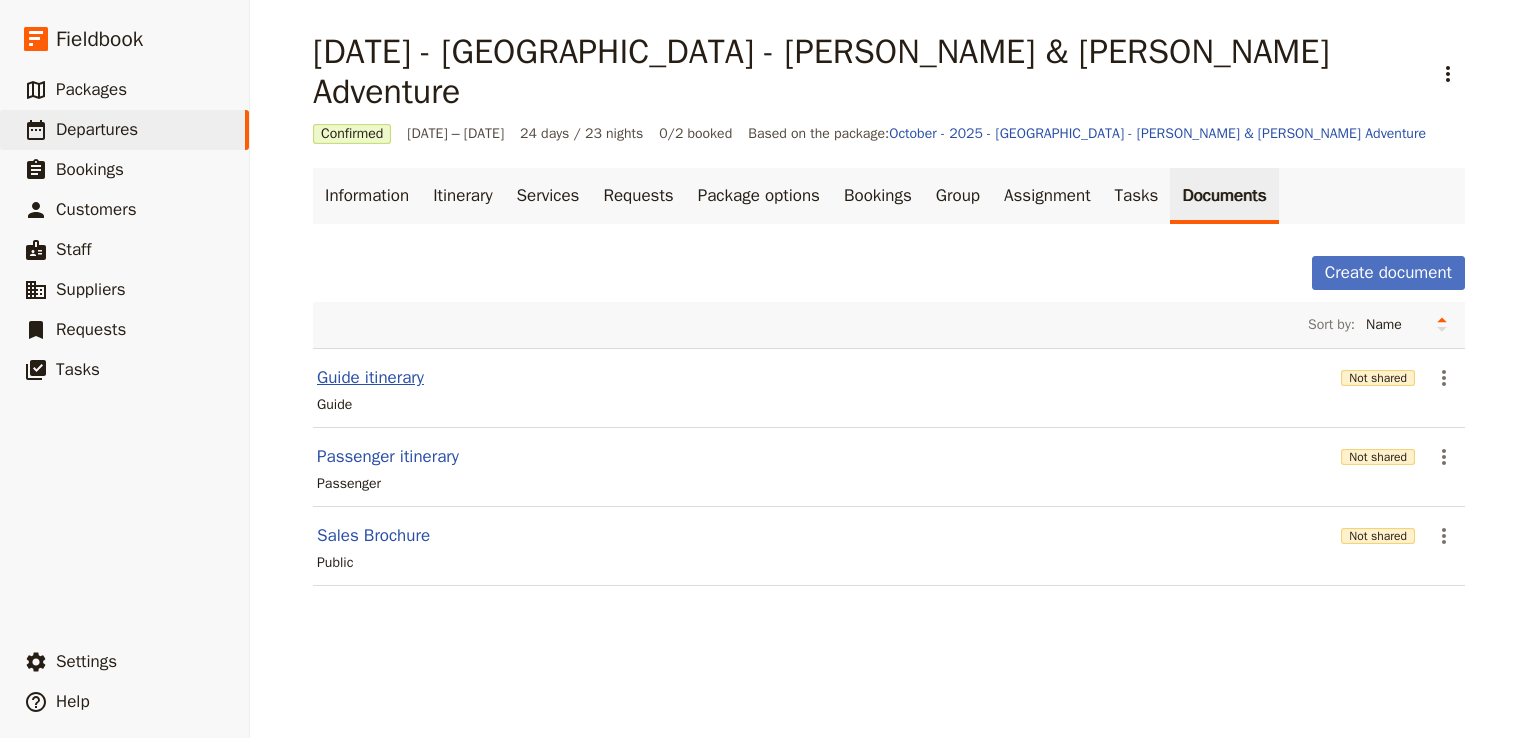 click on "Guide itinerary" at bounding box center (370, 378) 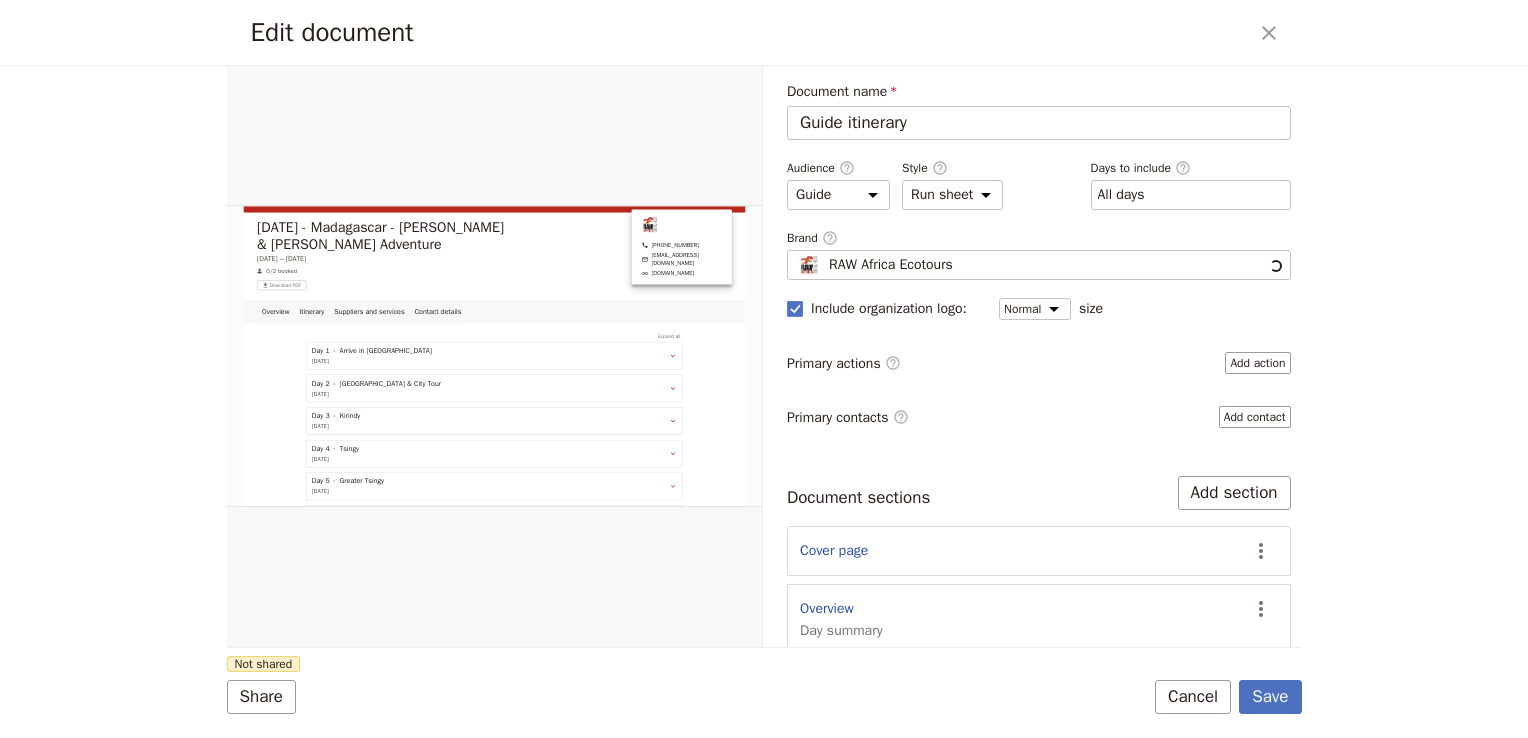 scroll, scrollTop: 0, scrollLeft: 0, axis: both 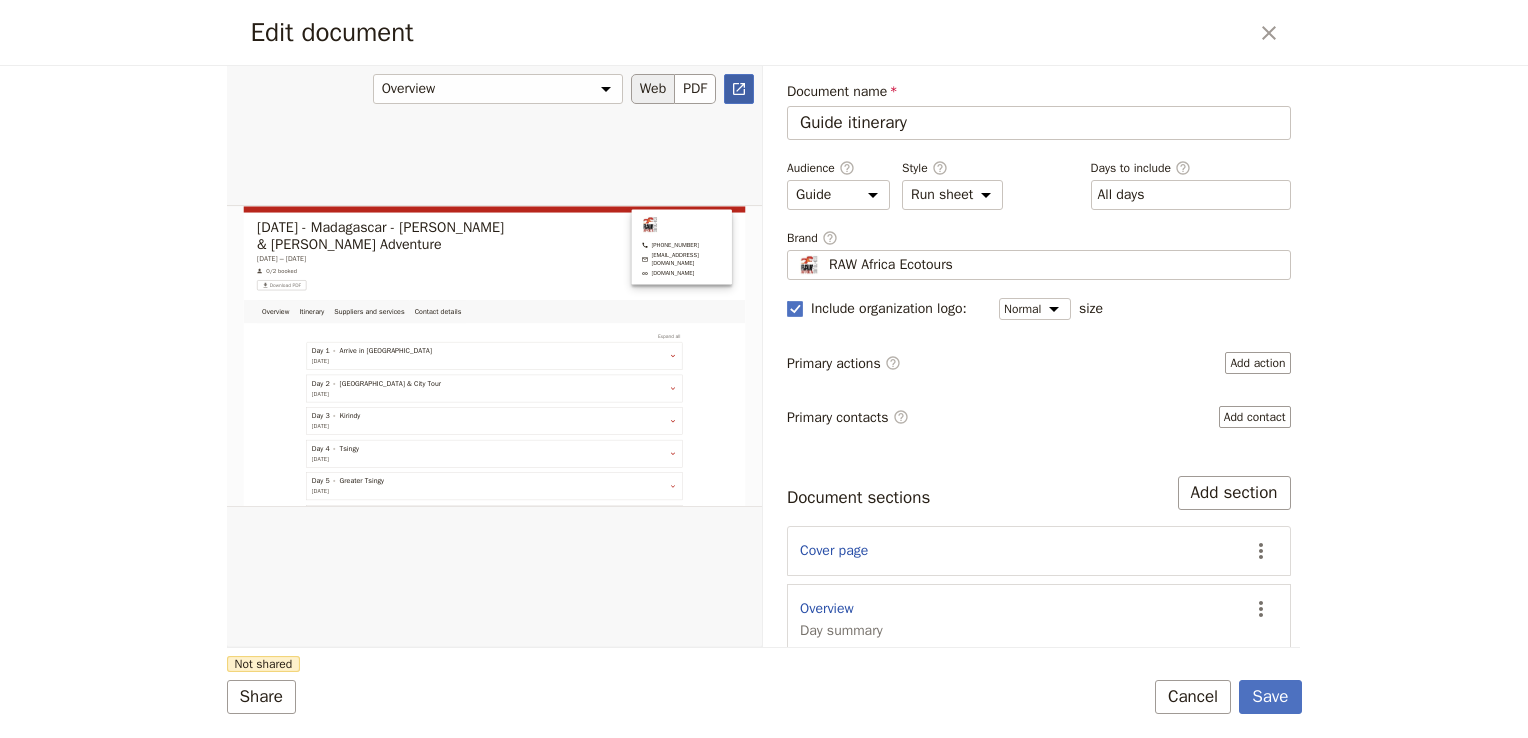 click 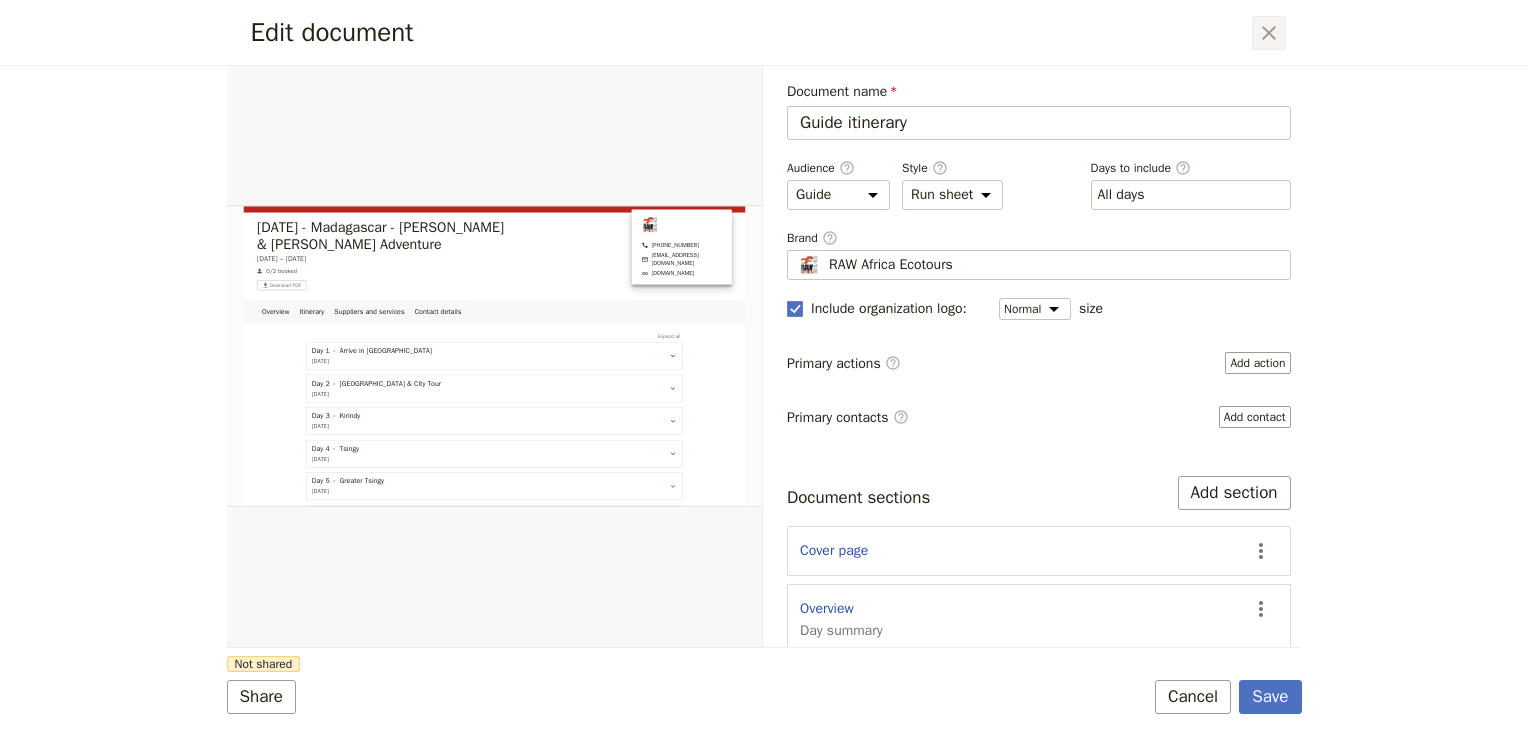 click 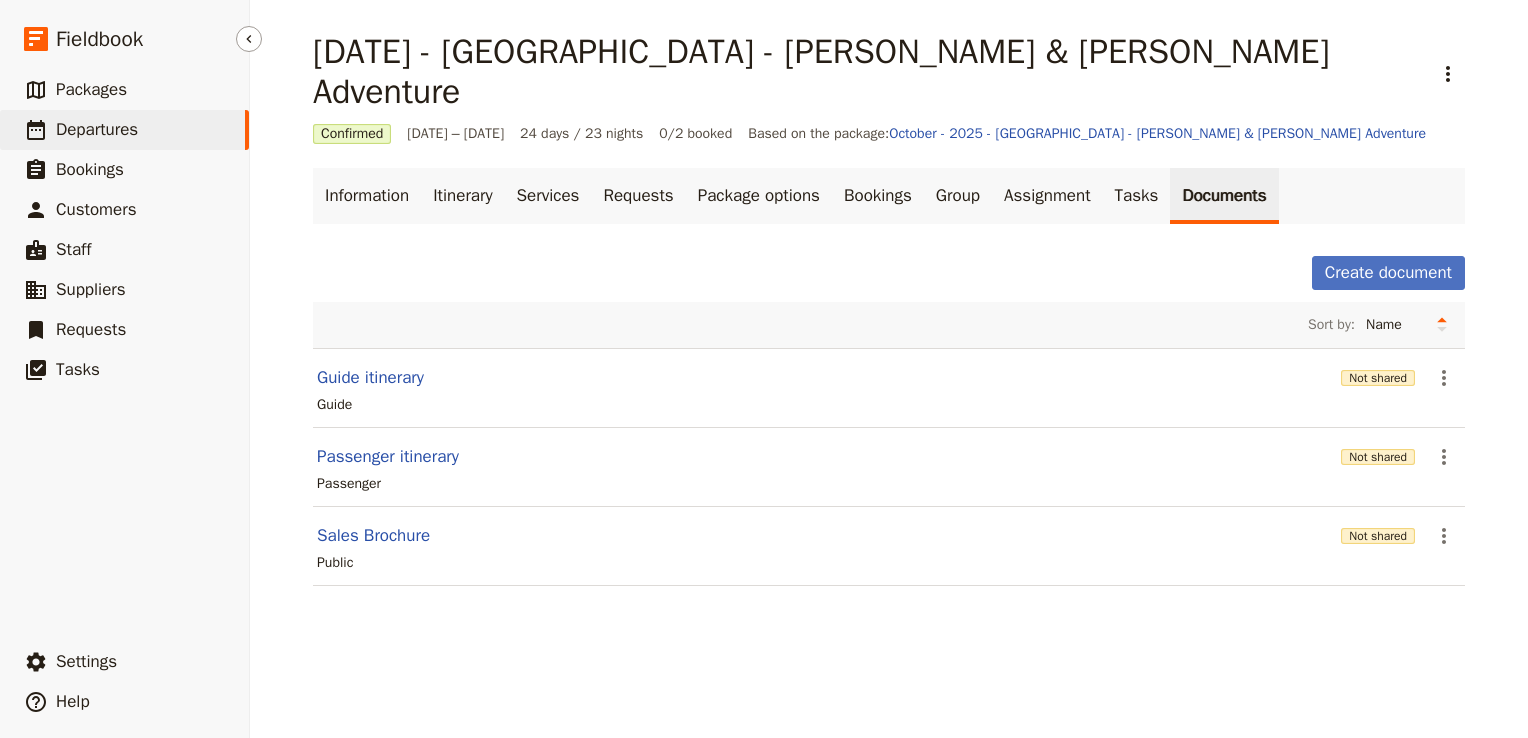 click on "​ Departures" at bounding box center [124, 130] 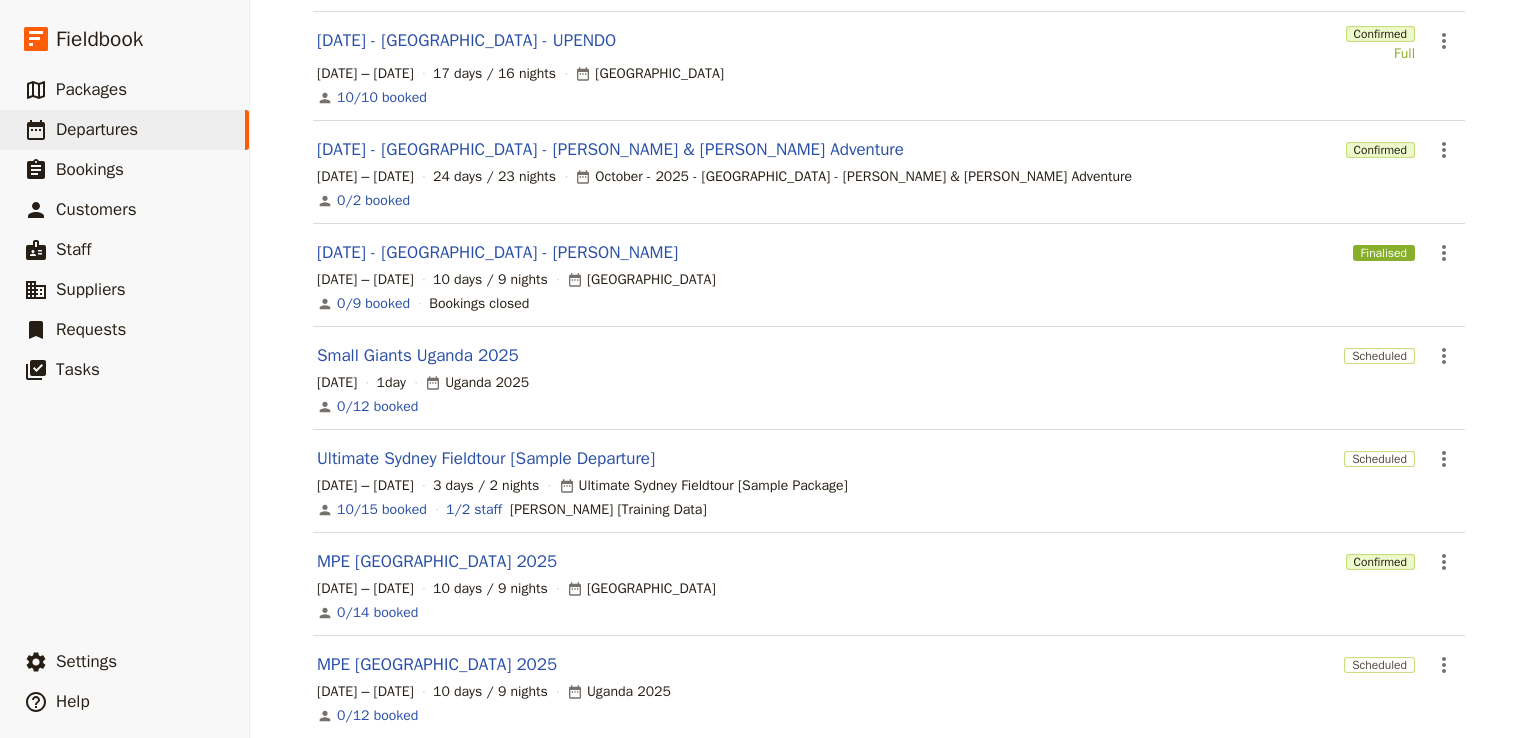 scroll, scrollTop: 597, scrollLeft: 0, axis: vertical 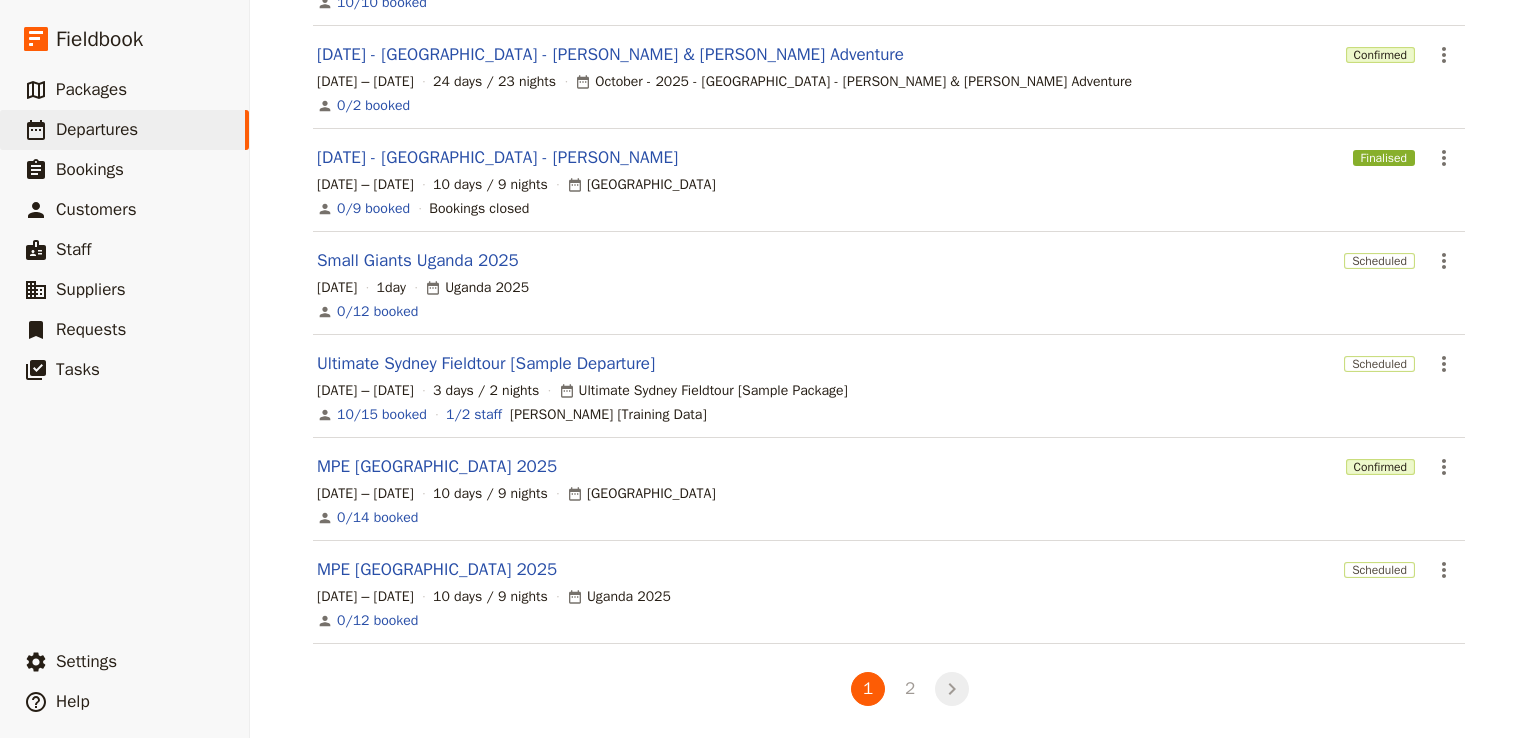 click 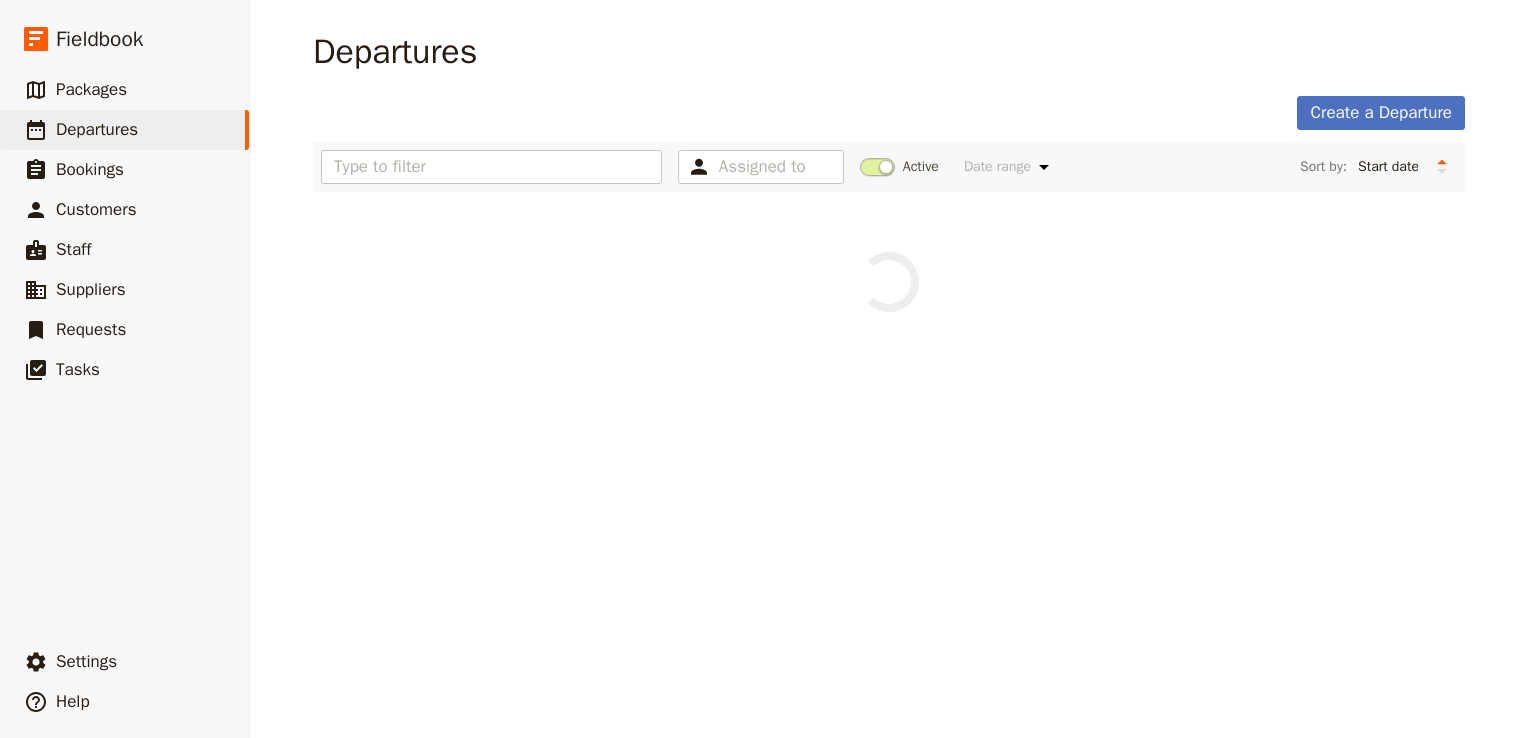 scroll, scrollTop: 0, scrollLeft: 0, axis: both 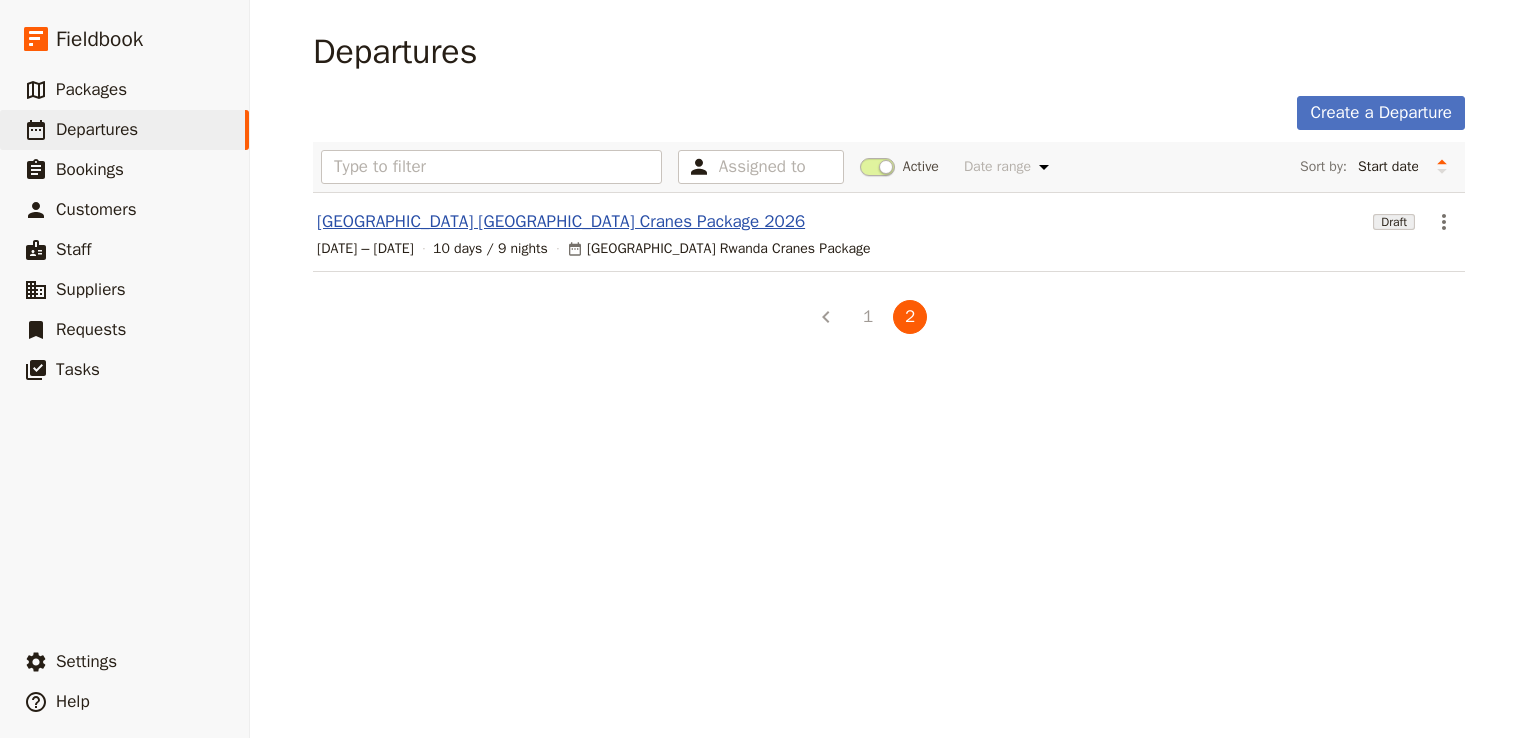 click on "[GEOGRAPHIC_DATA] [GEOGRAPHIC_DATA] Cranes Package 2026" at bounding box center (561, 222) 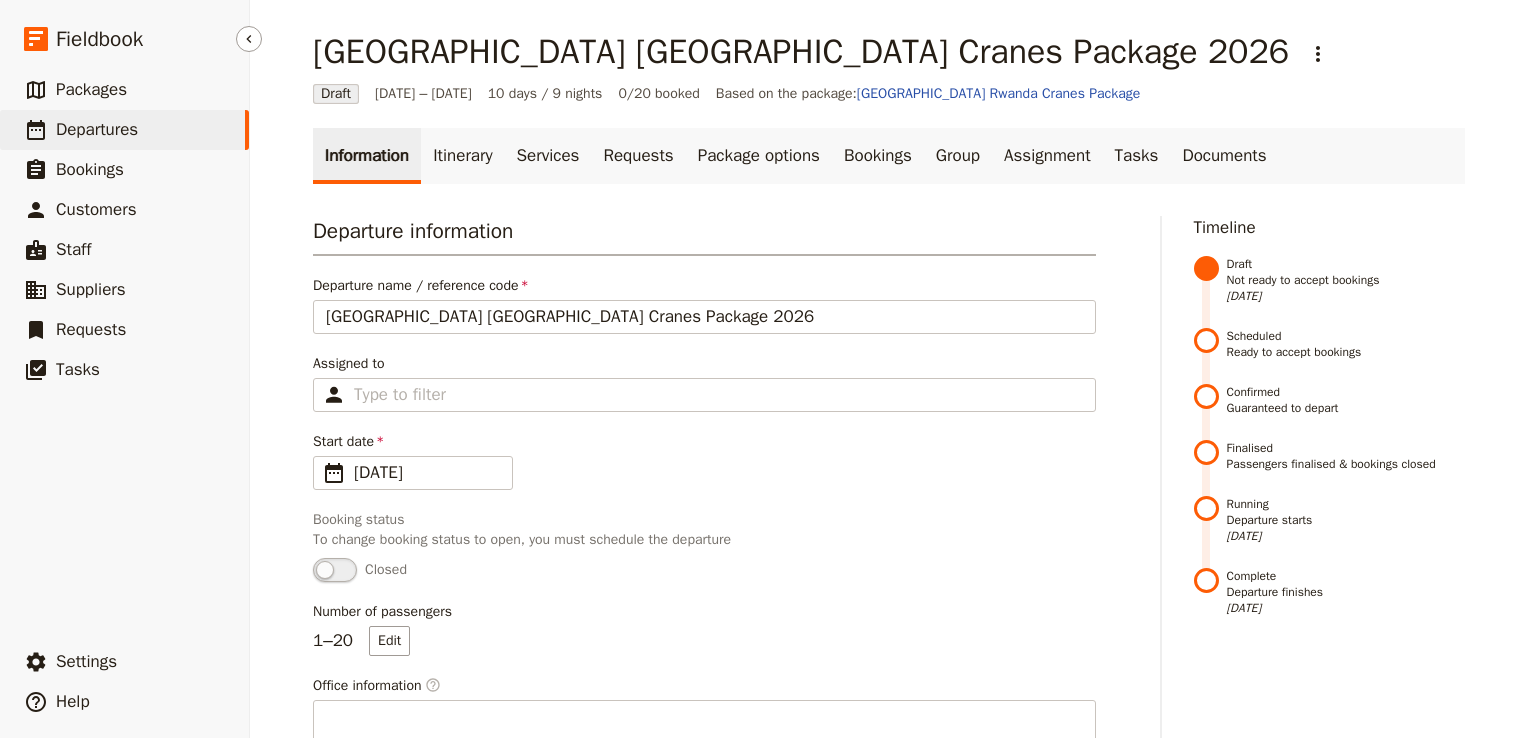 click on "​ Departures" at bounding box center [124, 130] 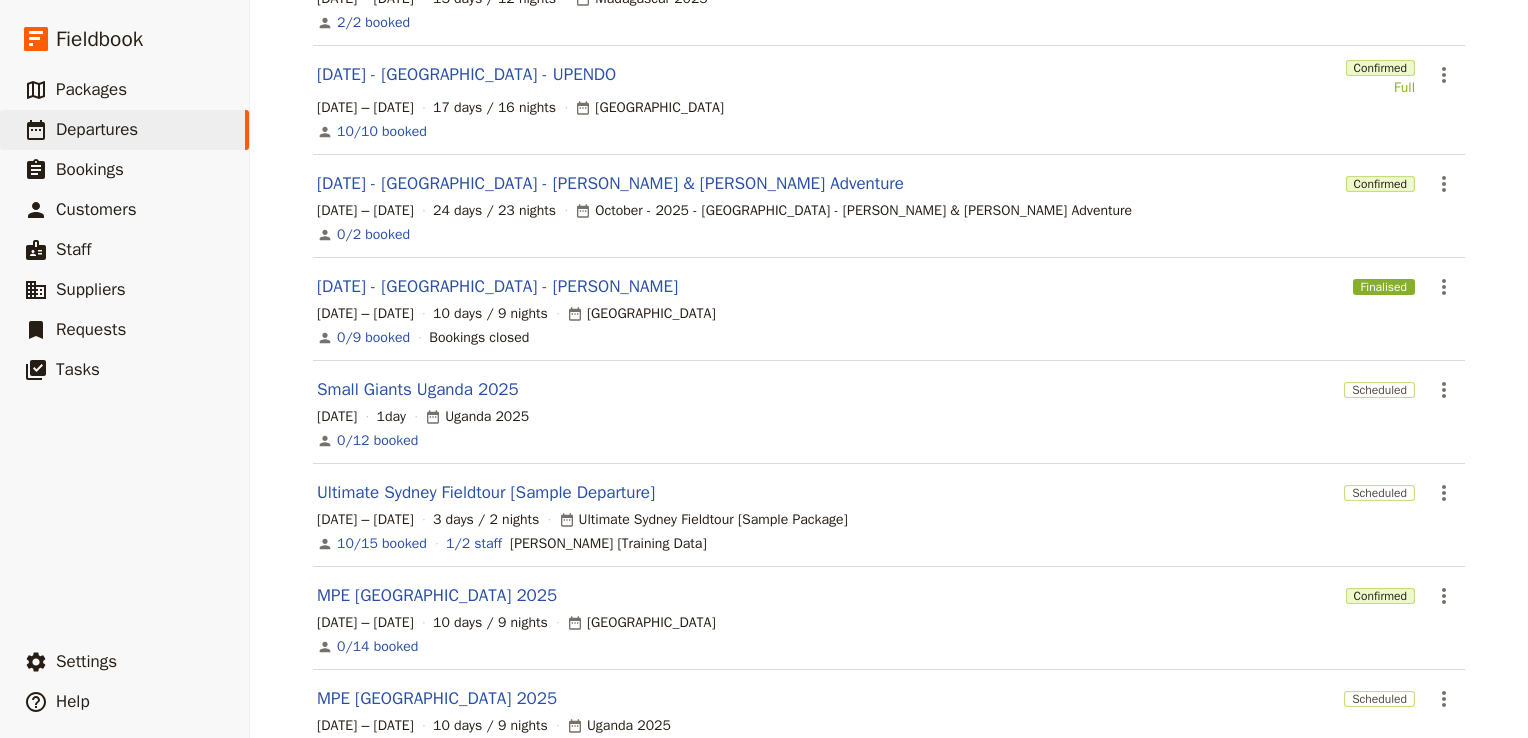scroll, scrollTop: 597, scrollLeft: 0, axis: vertical 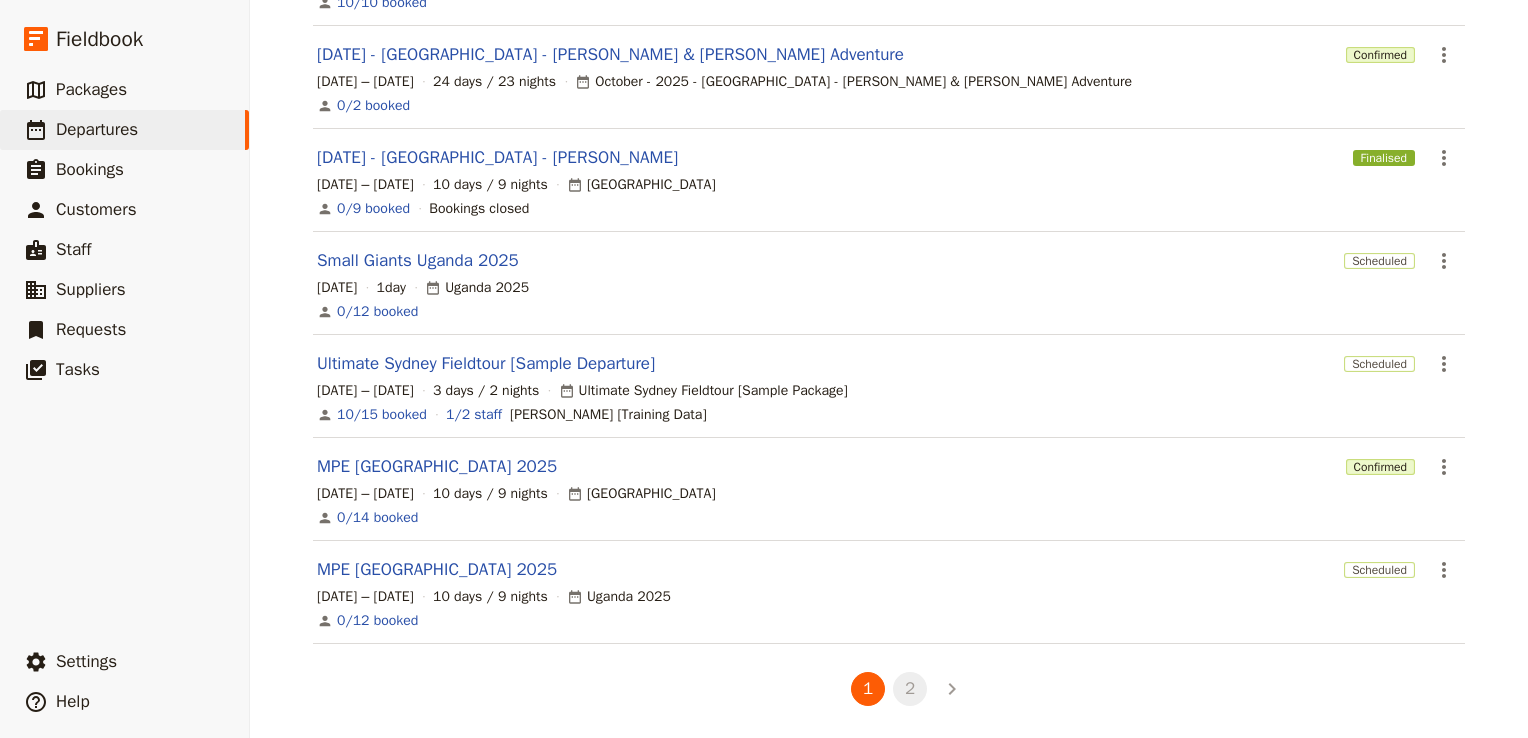 click on "2" at bounding box center (910, 689) 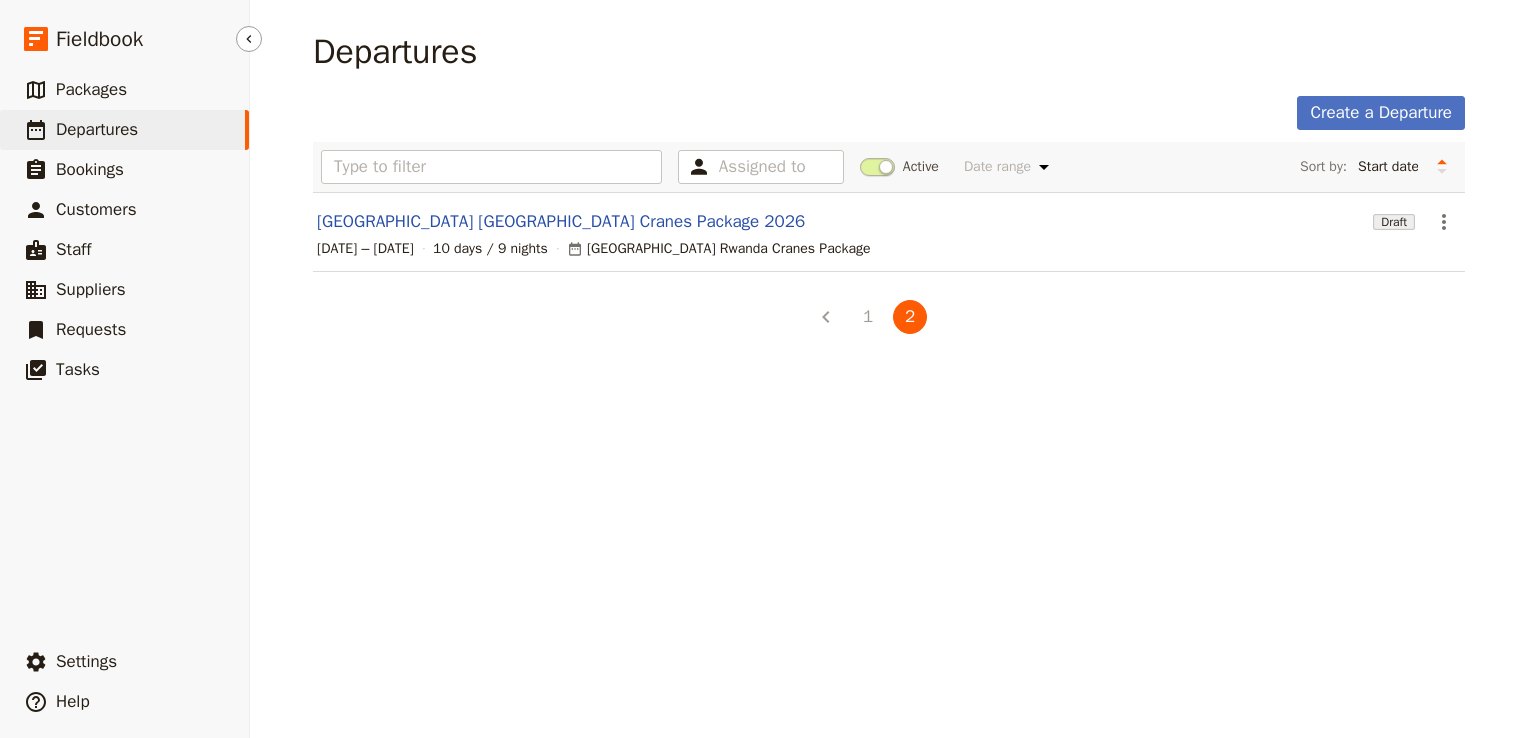 click on "​ Departures" at bounding box center [124, 130] 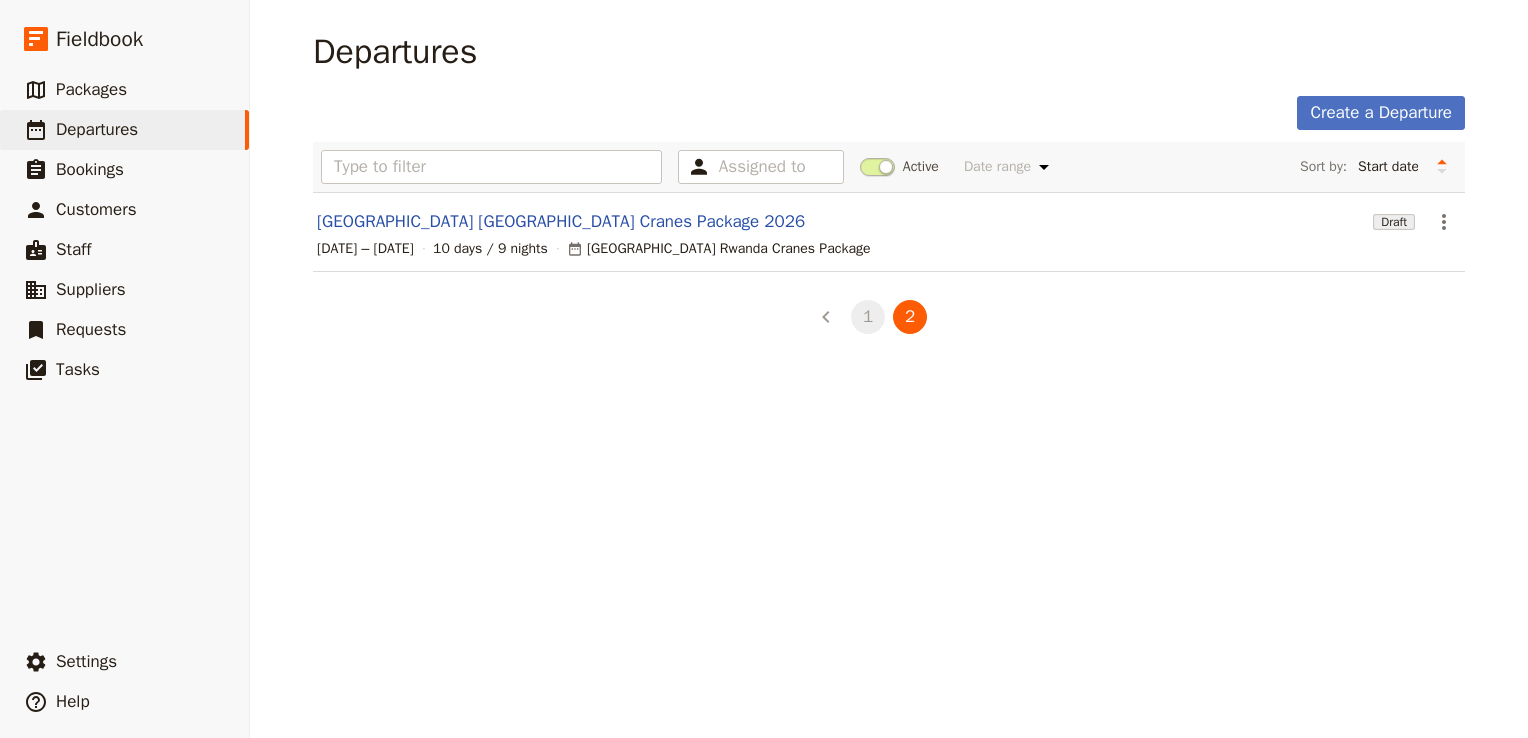click on "1" at bounding box center [868, 317] 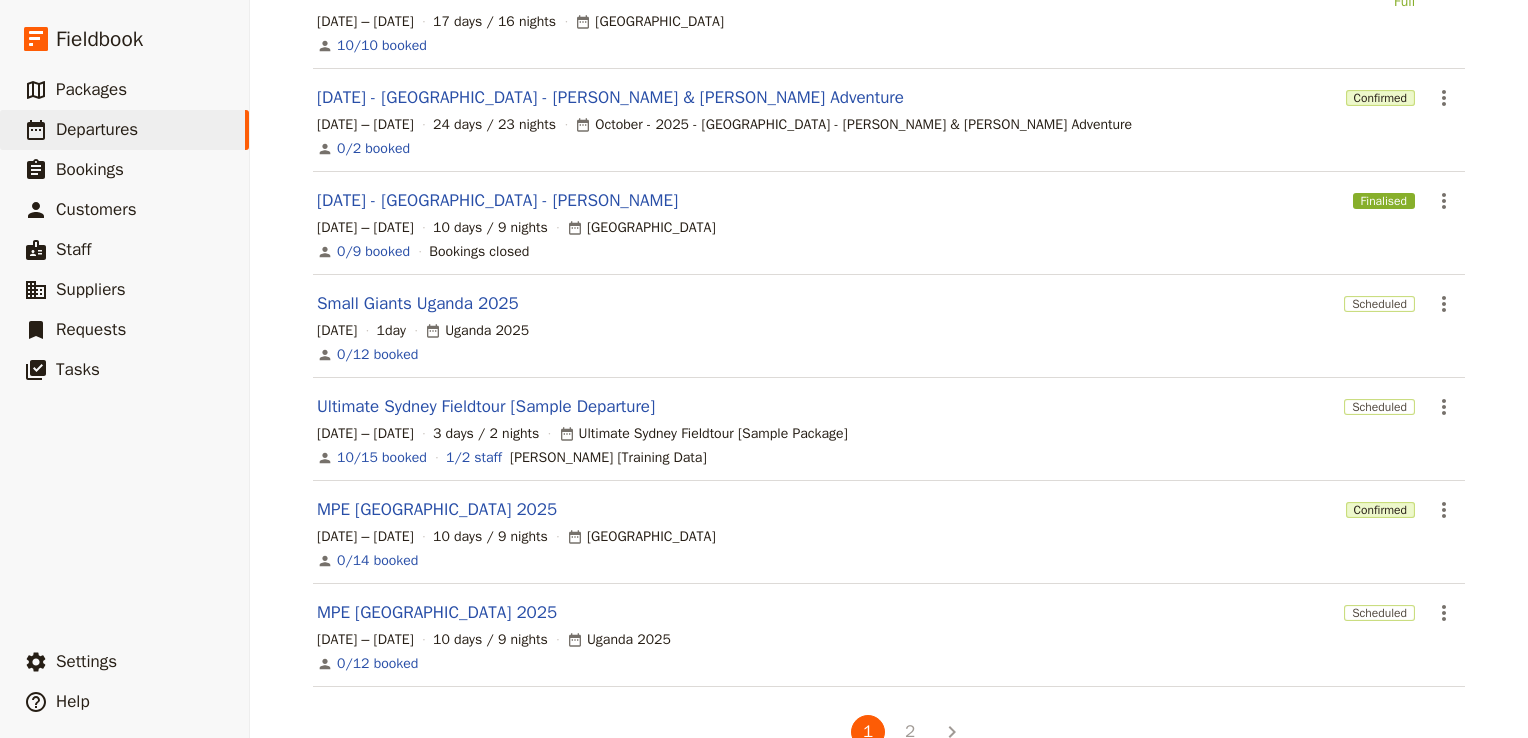 scroll, scrollTop: 568, scrollLeft: 0, axis: vertical 